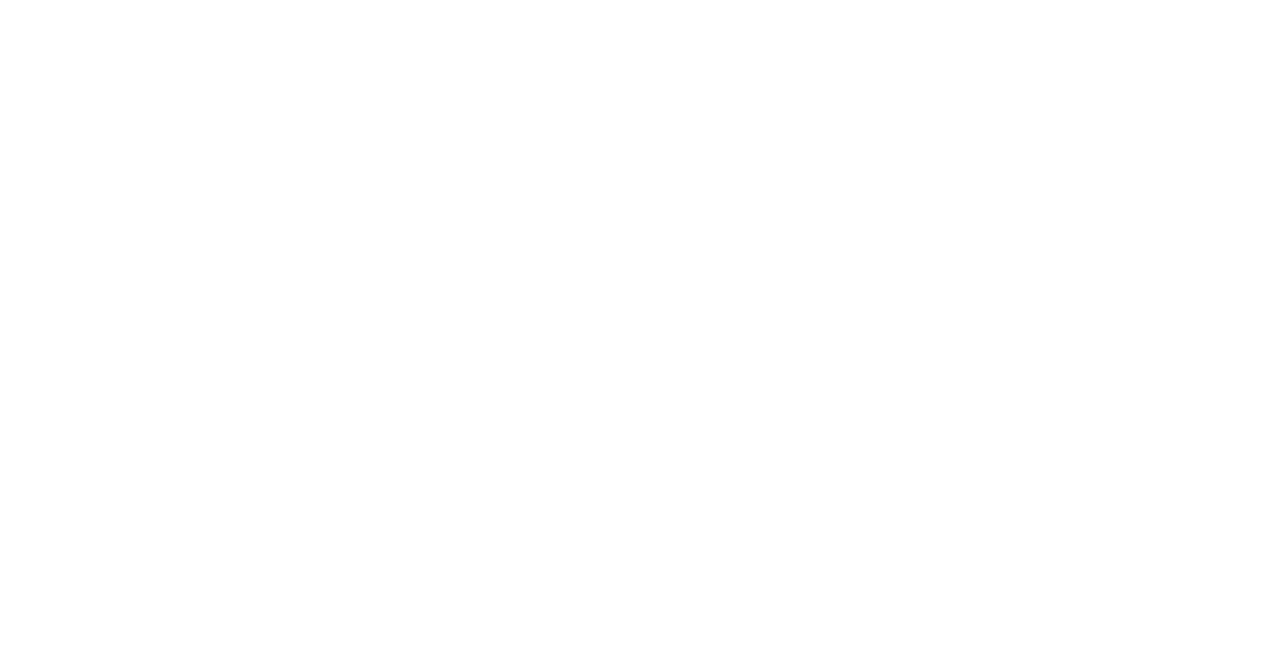 scroll, scrollTop: 0, scrollLeft: 0, axis: both 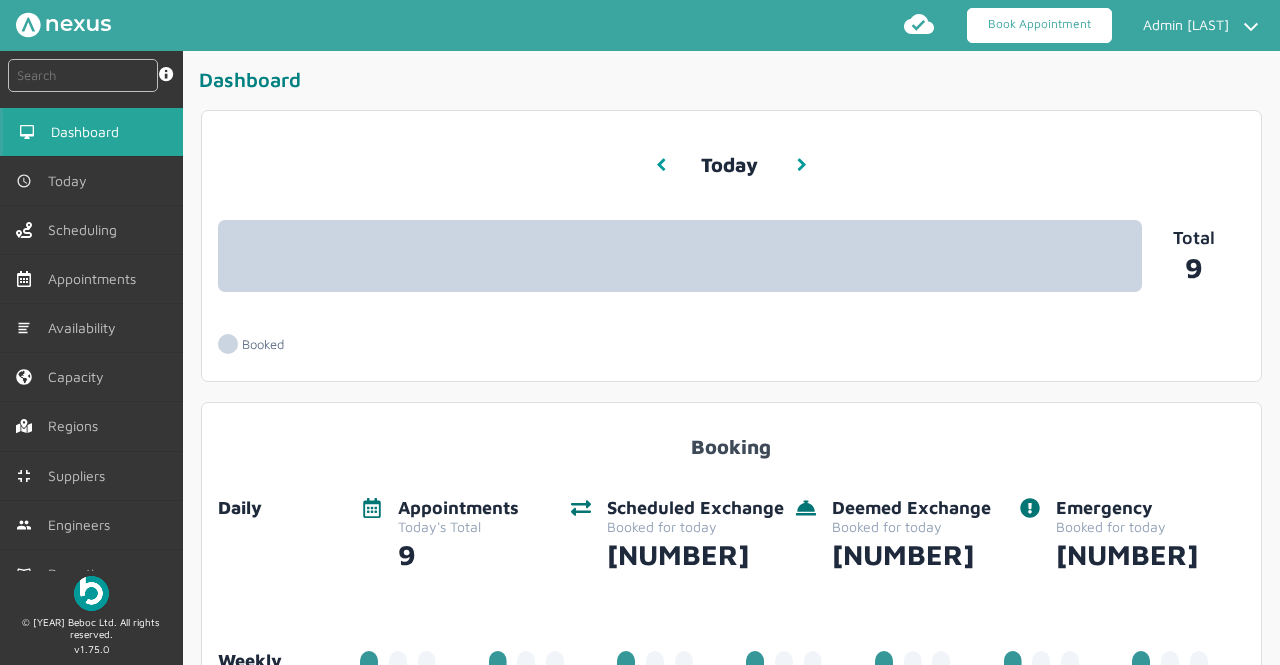 click on "Book Appointment" at bounding box center [1039, 25] 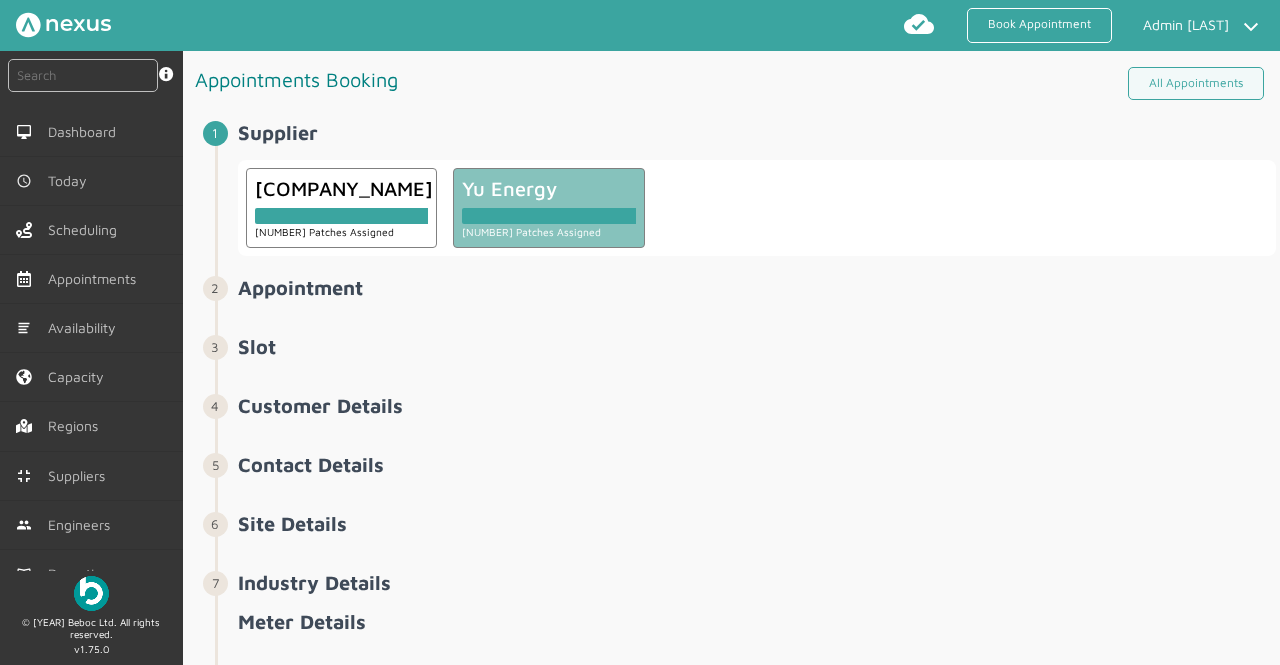 click on "[NUMBER] Patches Assigned" at bounding box center (342, 231) 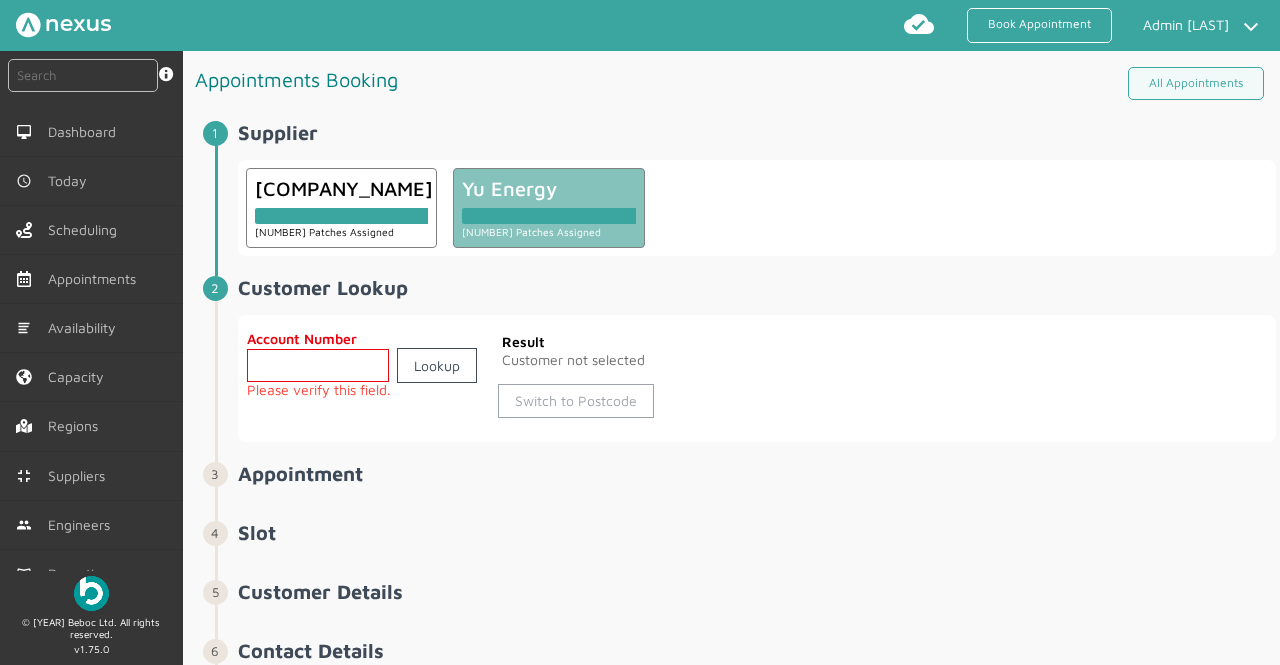 click on "Switch to Postcode" at bounding box center [576, 401] 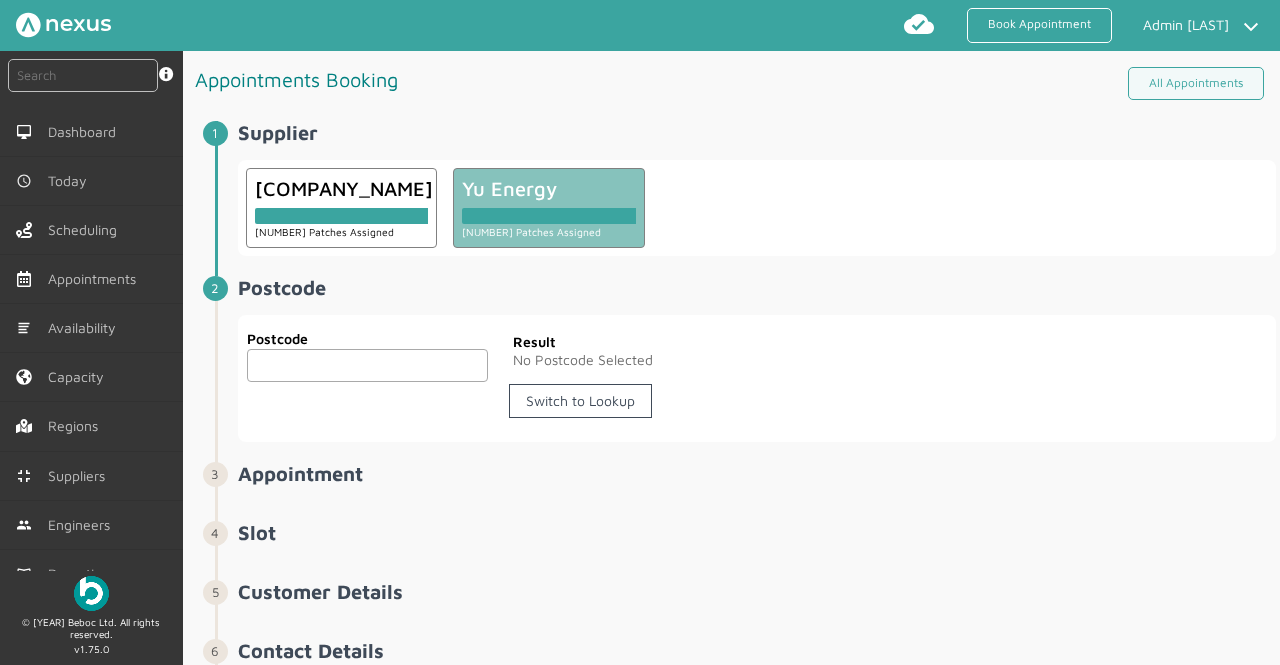 click on "Postcode Postcode" at bounding box center [368, 353] 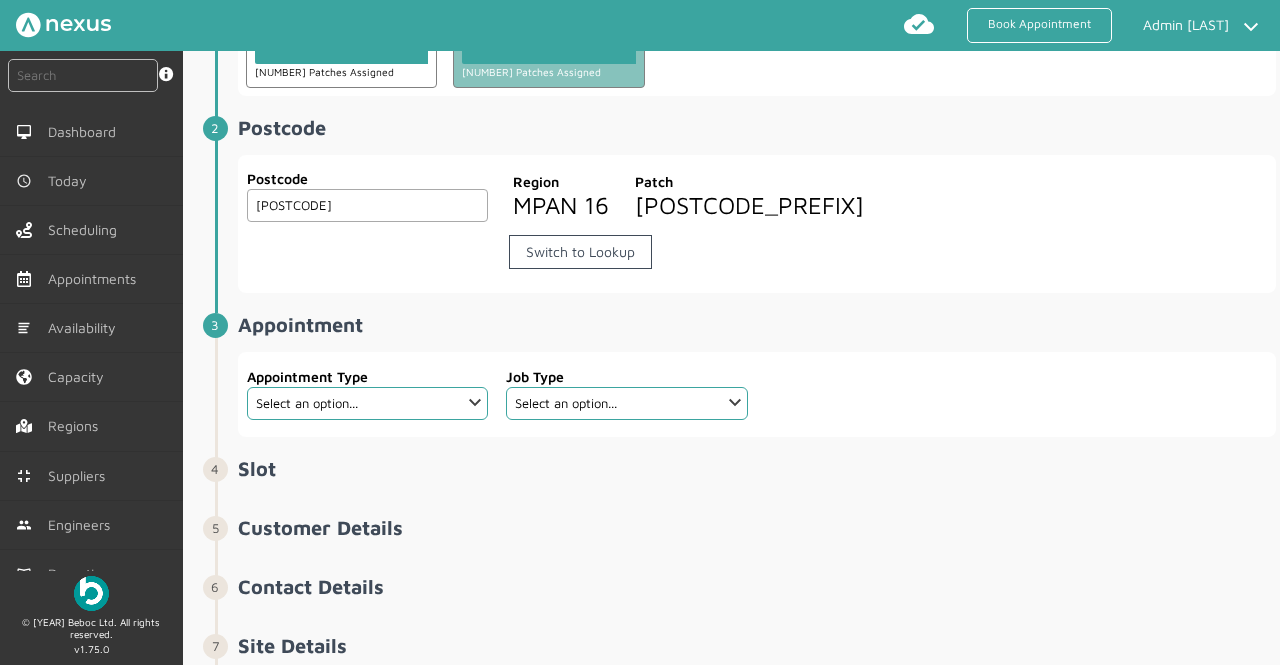 scroll, scrollTop: 169, scrollLeft: 0, axis: vertical 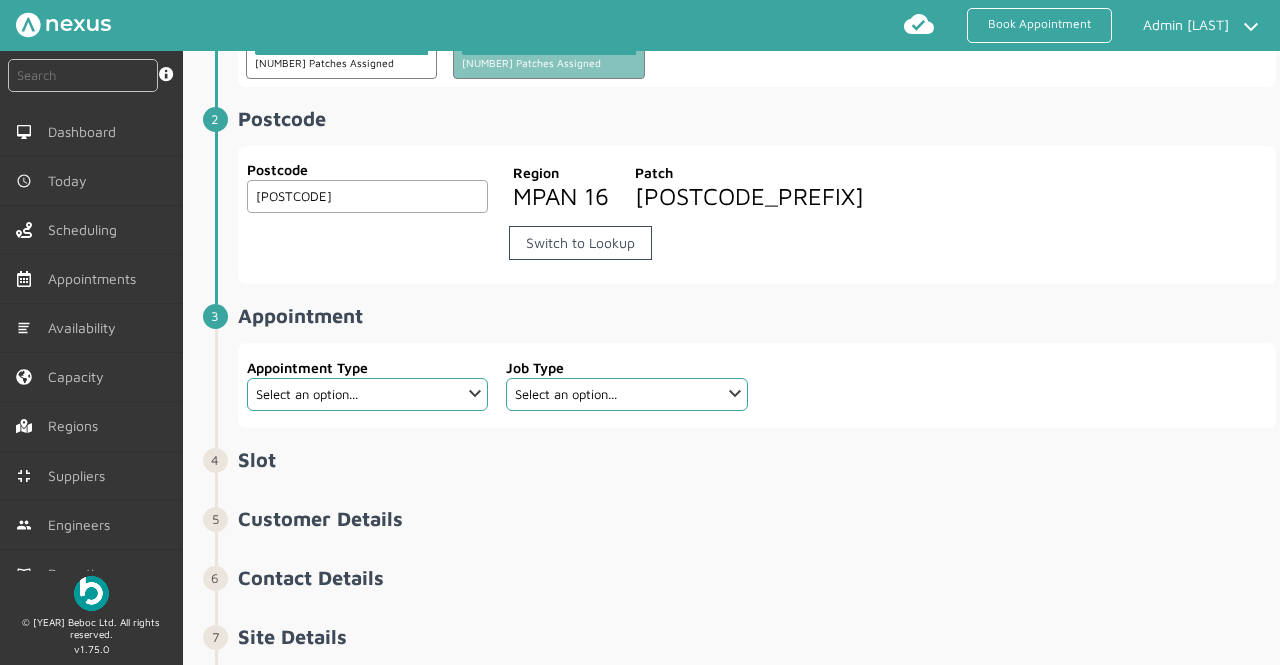 type on "[POSTCODE]" 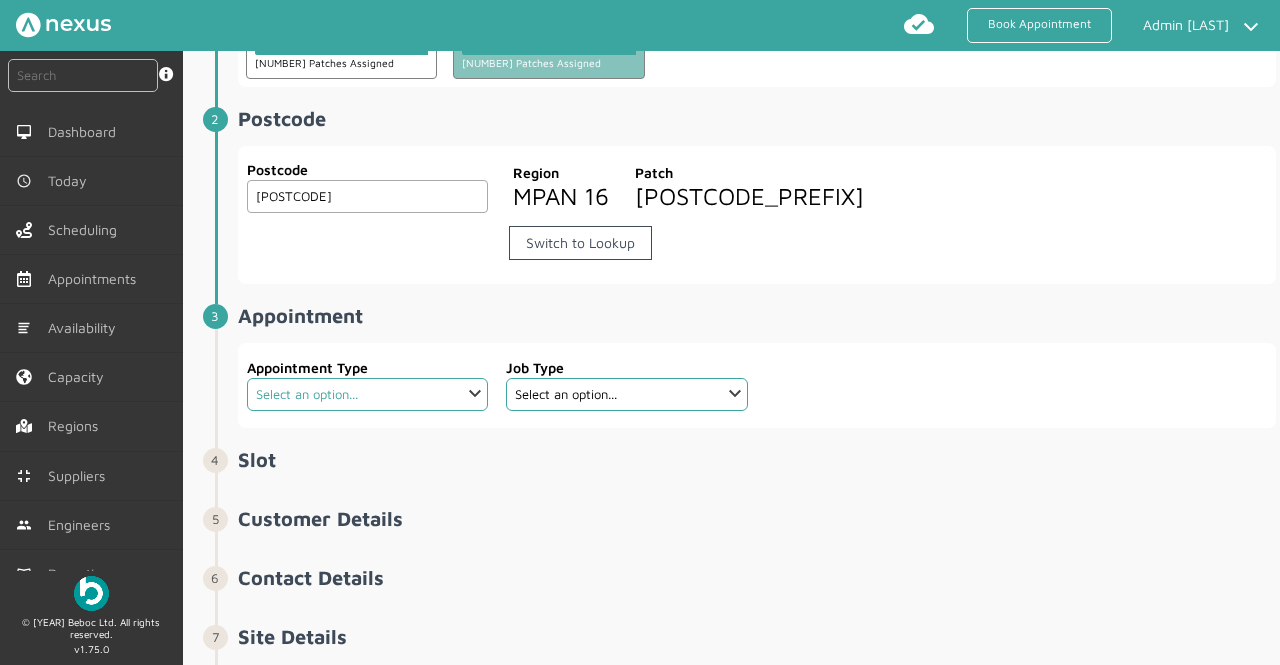 click on "Select an option... Dual Fuel Dual Fuel - SMETS 2 Electric Electric - SMETS 2 Gas Gas - SMETS 2 Gas U16 - SMETS 2 Traditional Dual Fuel Traditional Electric Traditional Gas Traditional Gas U16" at bounding box center [368, 394] 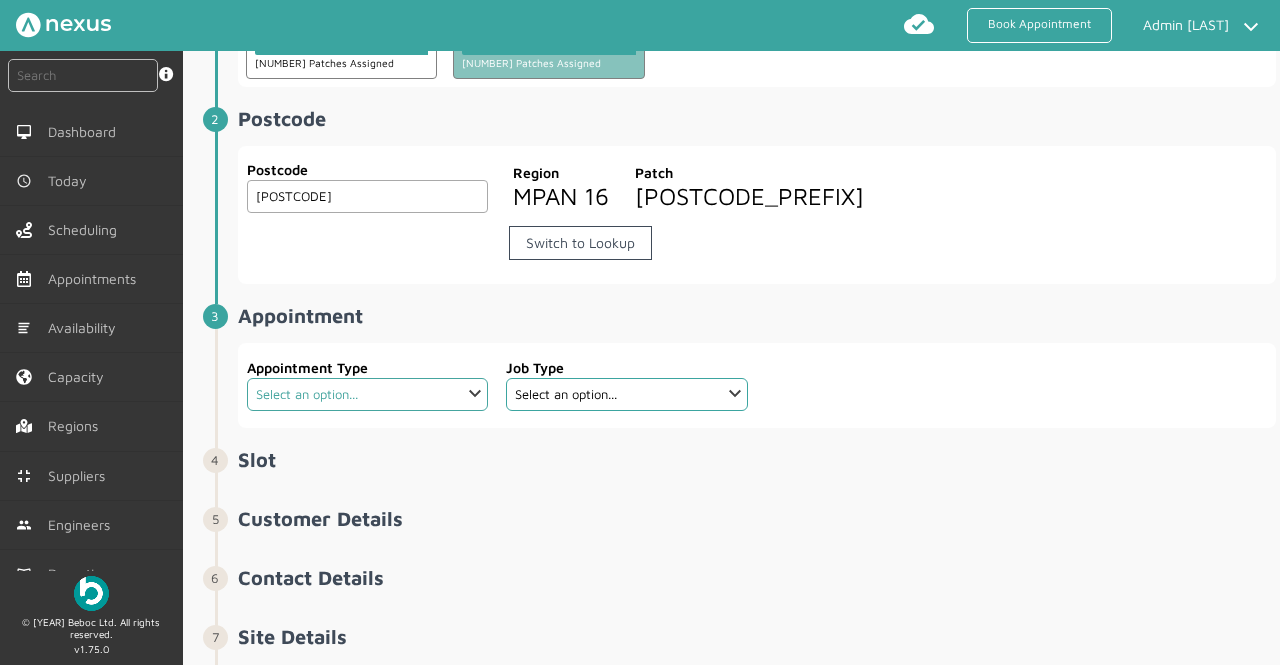 select on "[NUMBER]: [ID]" 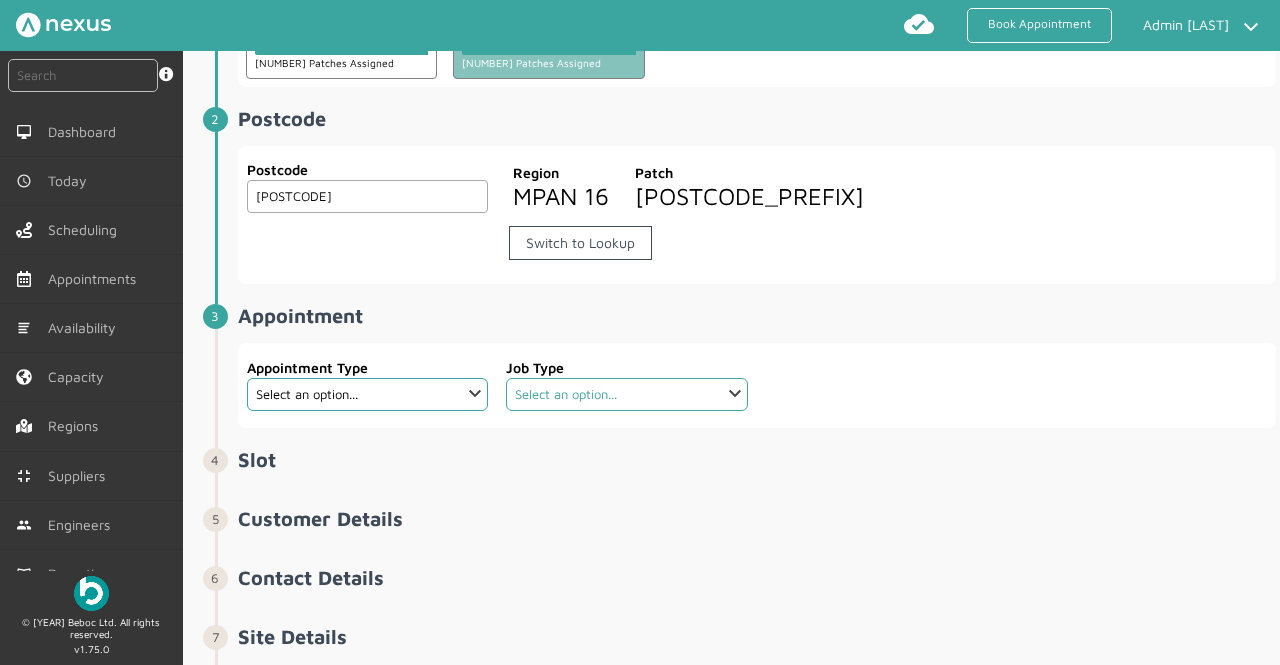 click on "Select an option... Dual Fuel Dual Fuel - SMETS 2 Electric Electric - SMETS 2 Gas Gas - SMETS 2 Gas U16 - SMETS 2 Traditional Dual Fuel Traditional Electric Traditional Gas Traditional Gas U16" at bounding box center (627, 394) 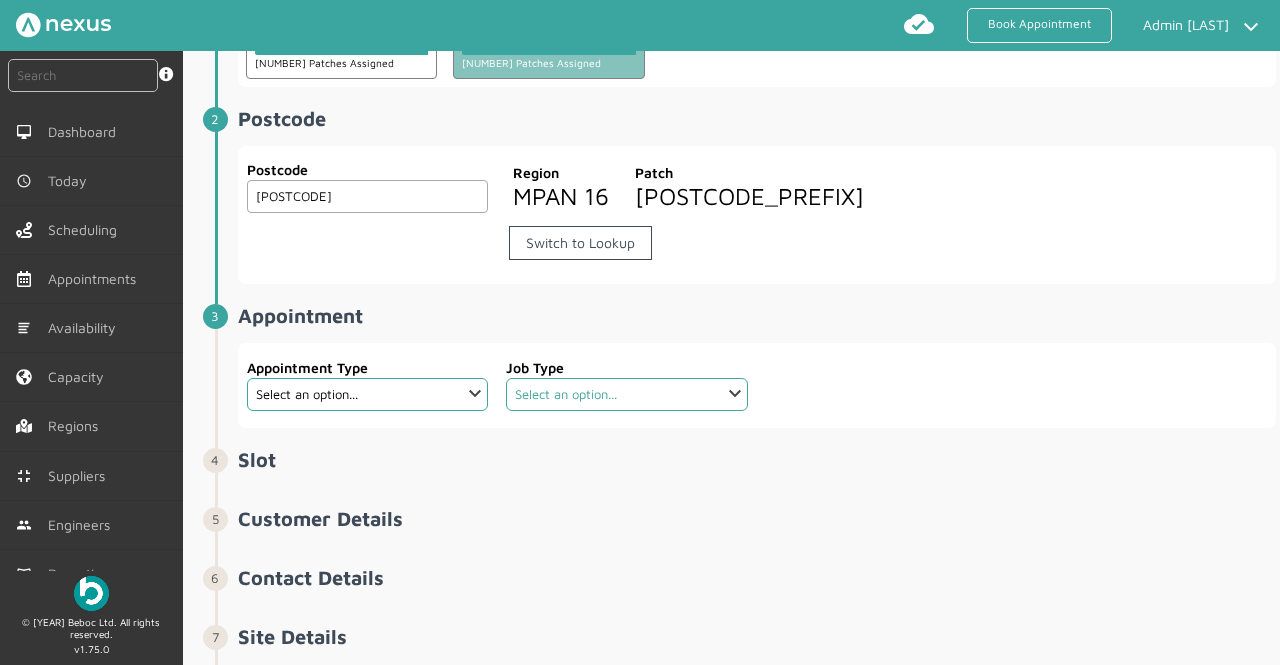 select on "[NUMBER]: [TITLE]" 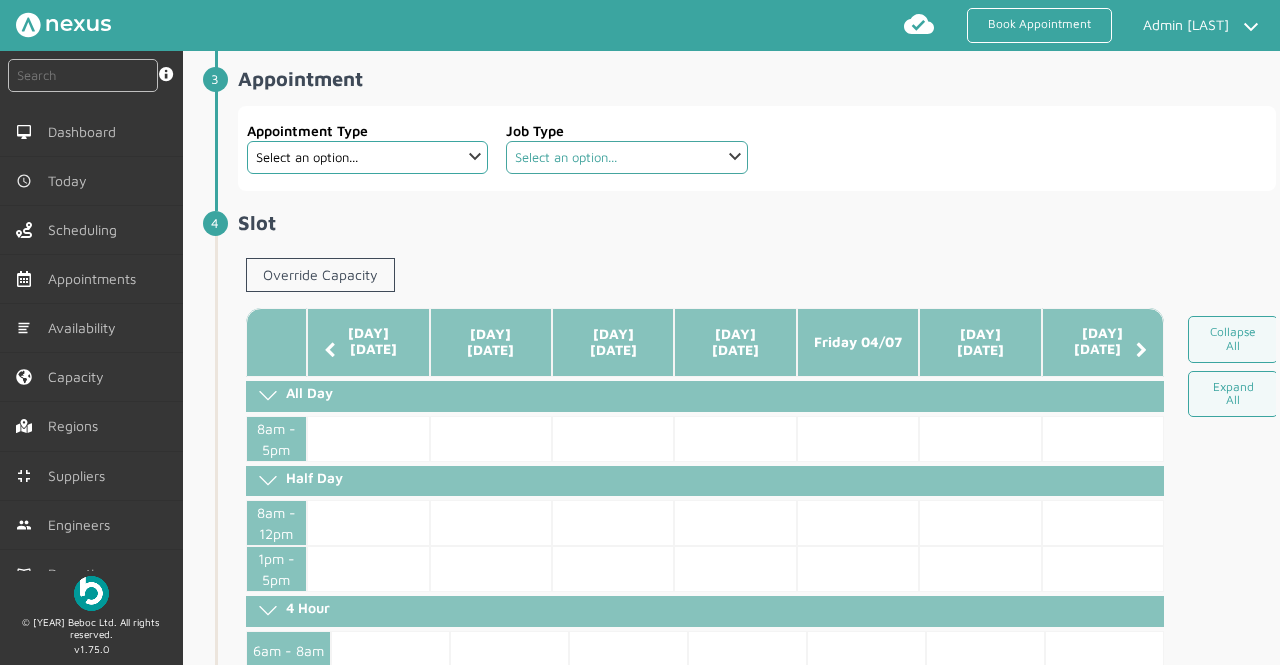 scroll, scrollTop: 432, scrollLeft: 0, axis: vertical 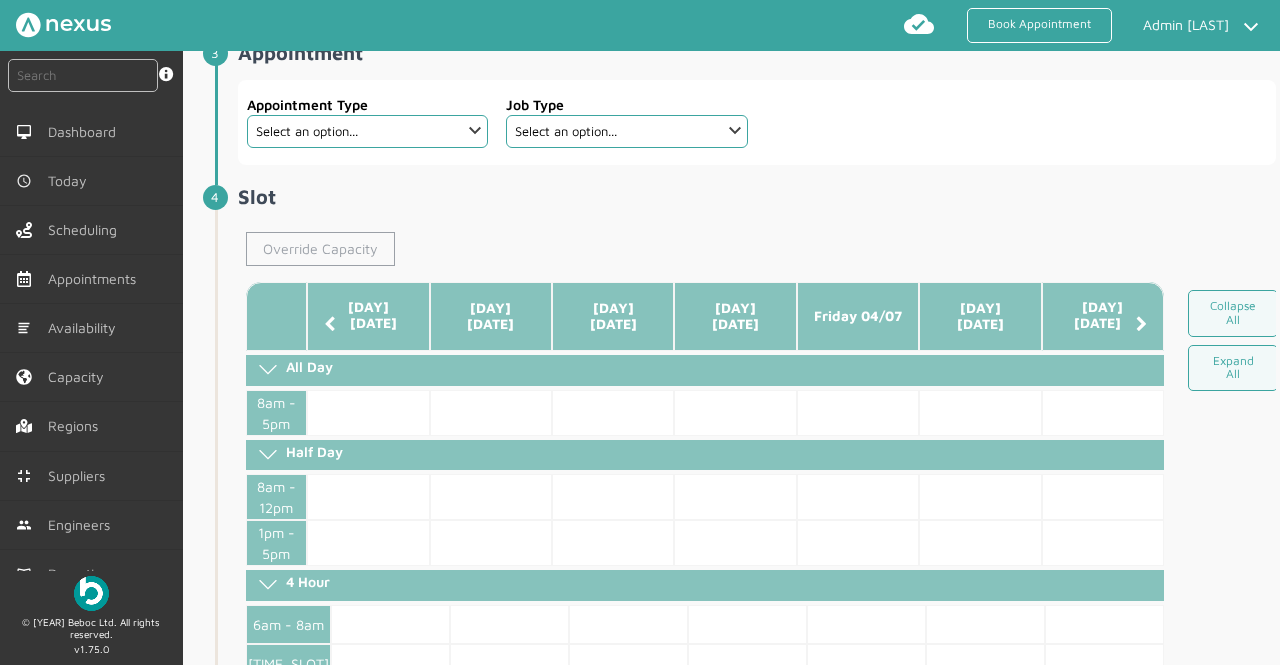 click on "Override Capacity" at bounding box center (320, 249) 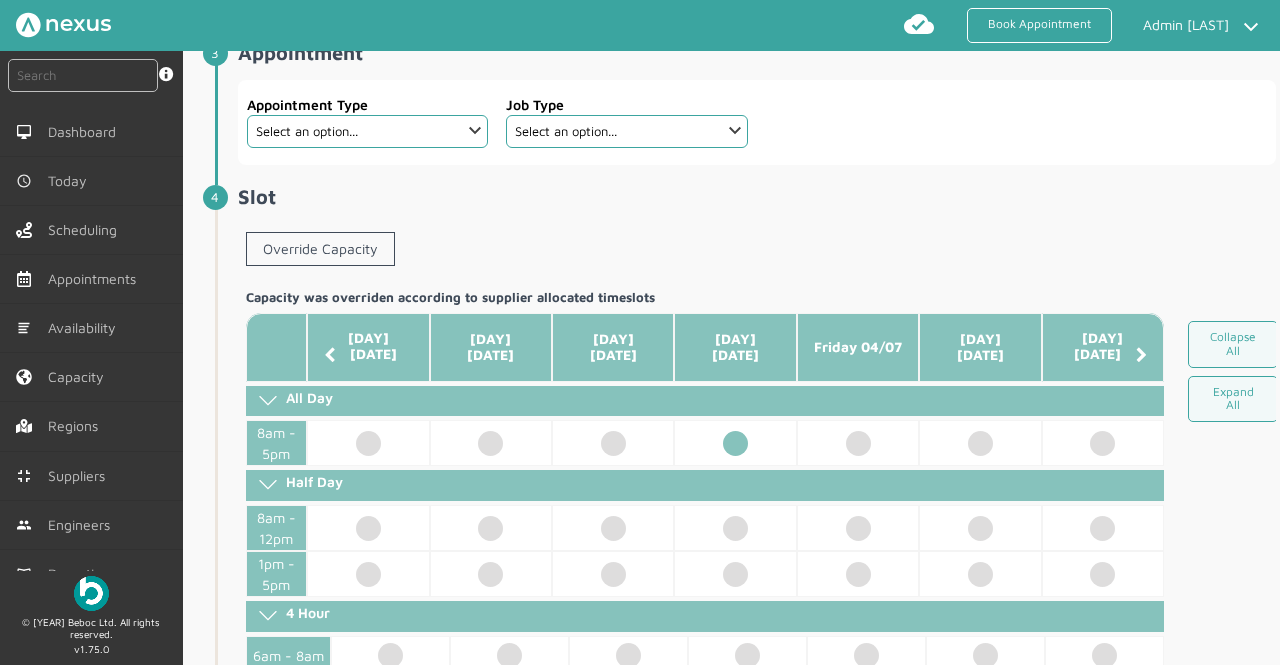 click at bounding box center (735, 443) 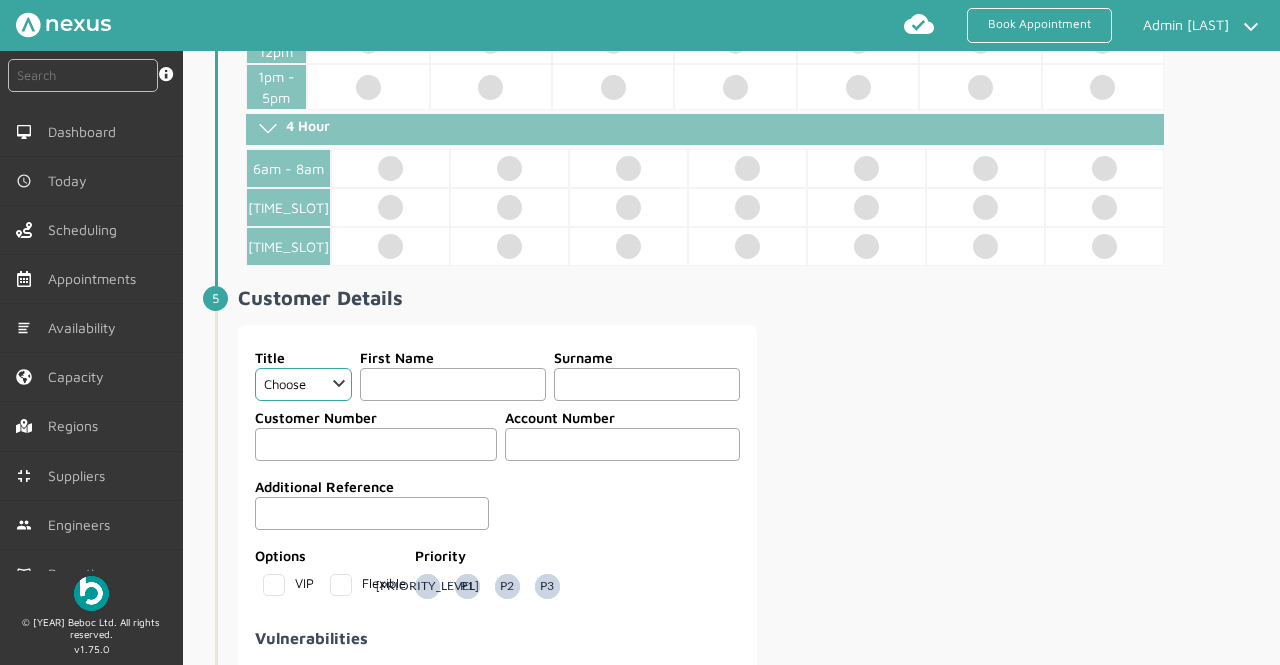 scroll, scrollTop: 920, scrollLeft: 0, axis: vertical 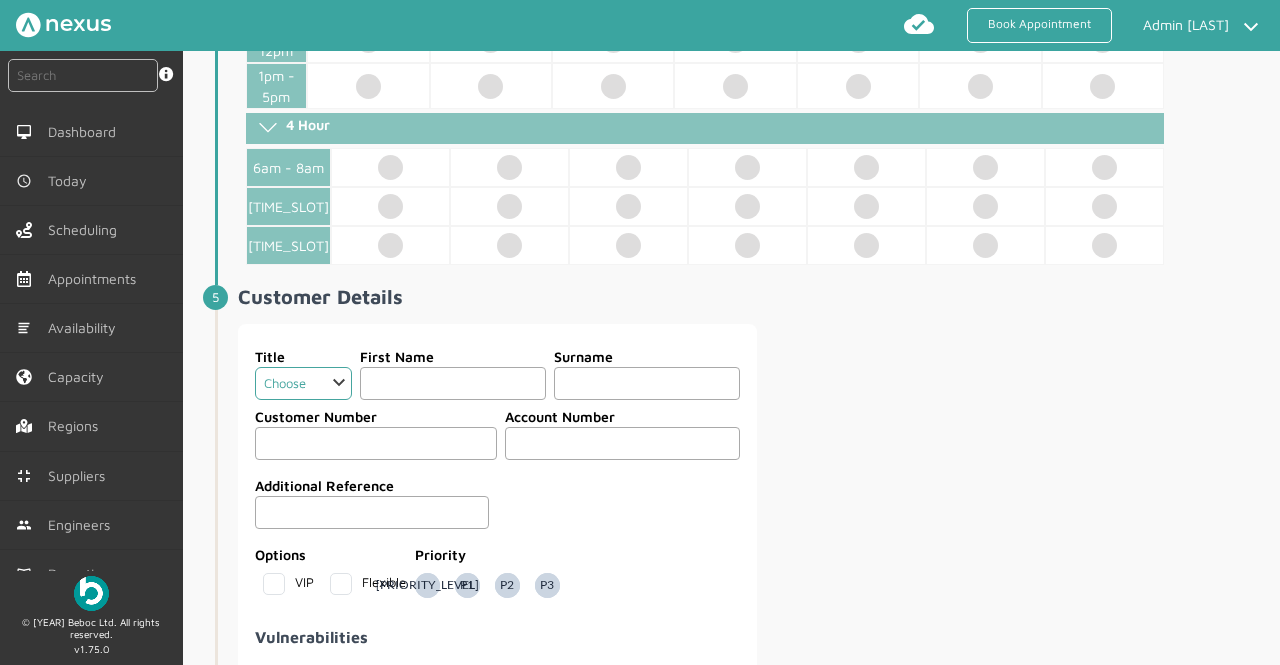 click on "Choose Dr Mr Mrs Miss Ms Mx Sir Lady" at bounding box center [303, 383] 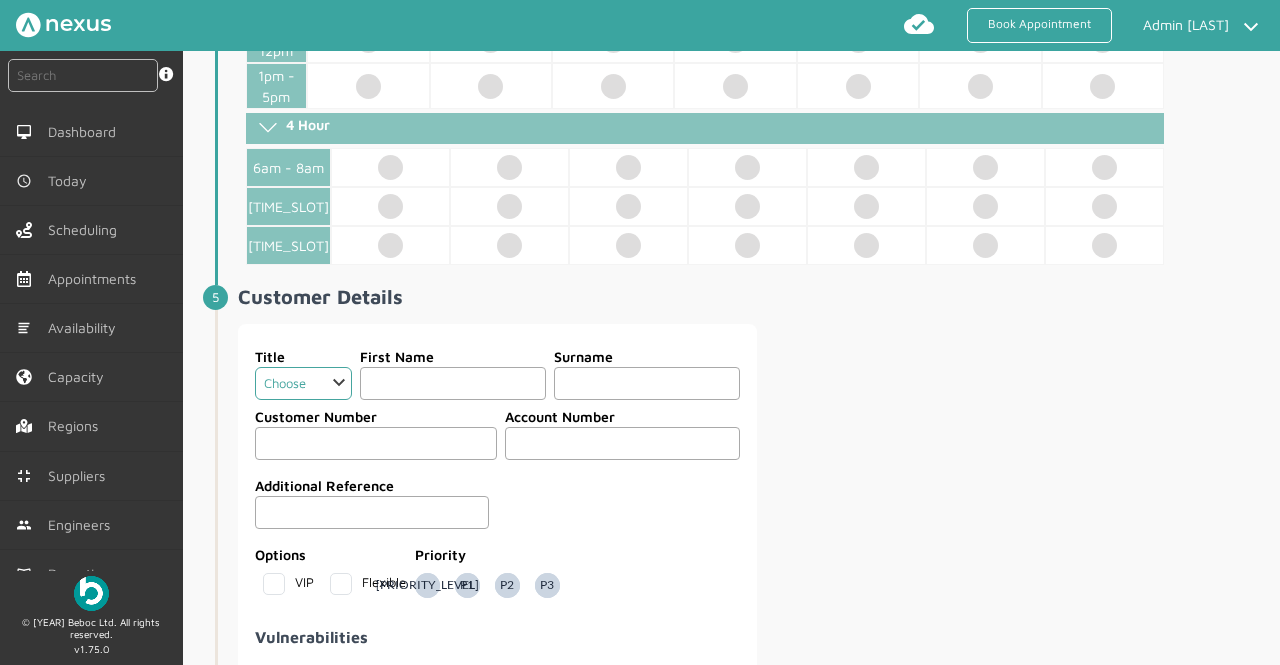 click on "Choose Dr Mr Mrs Miss Ms Mx Sir Lady" at bounding box center (303, 383) 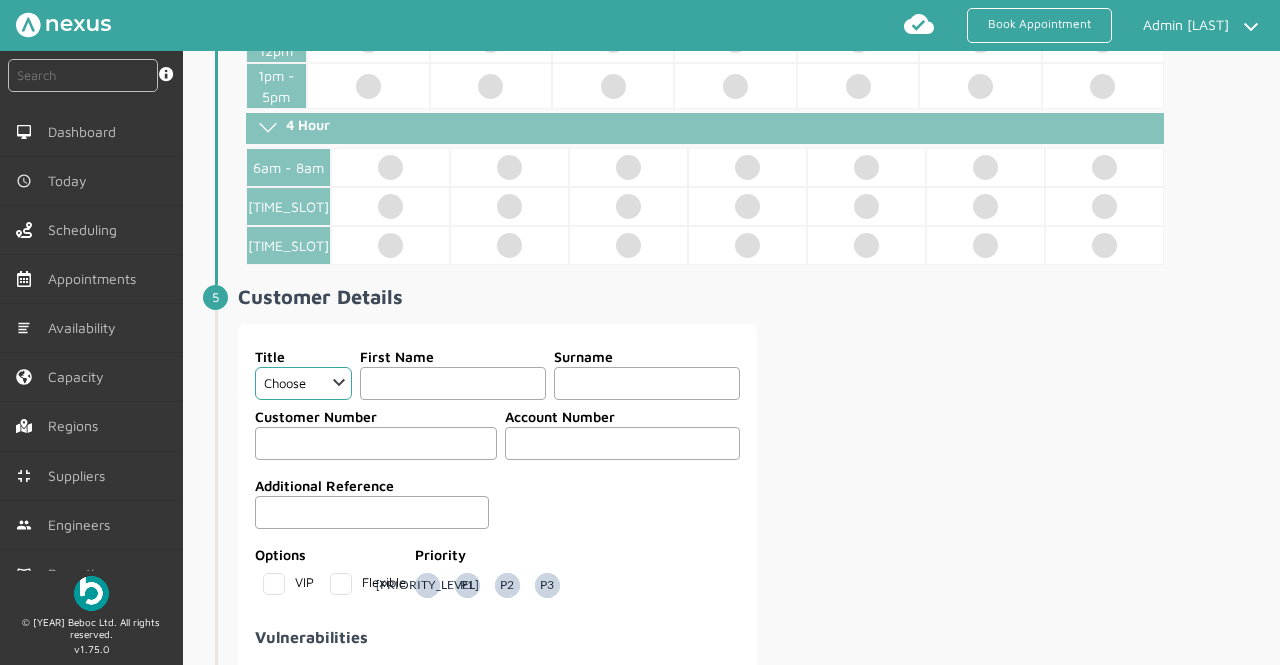 click at bounding box center [453, 383] 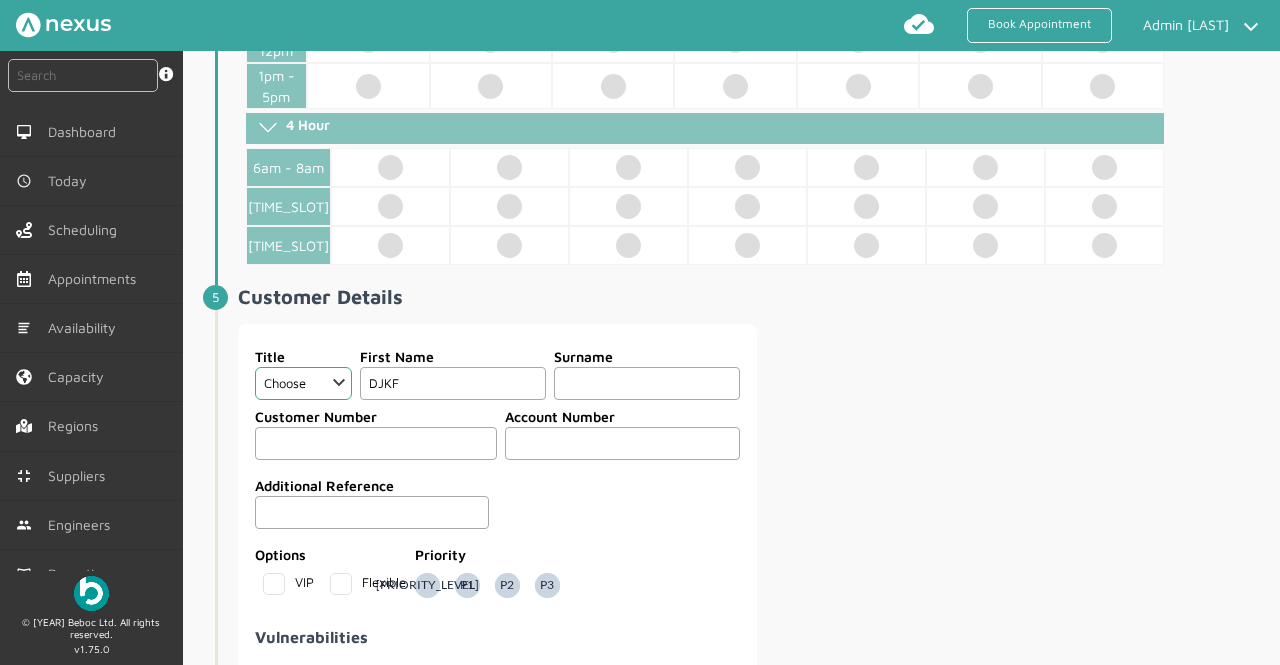 type on "DJKF" 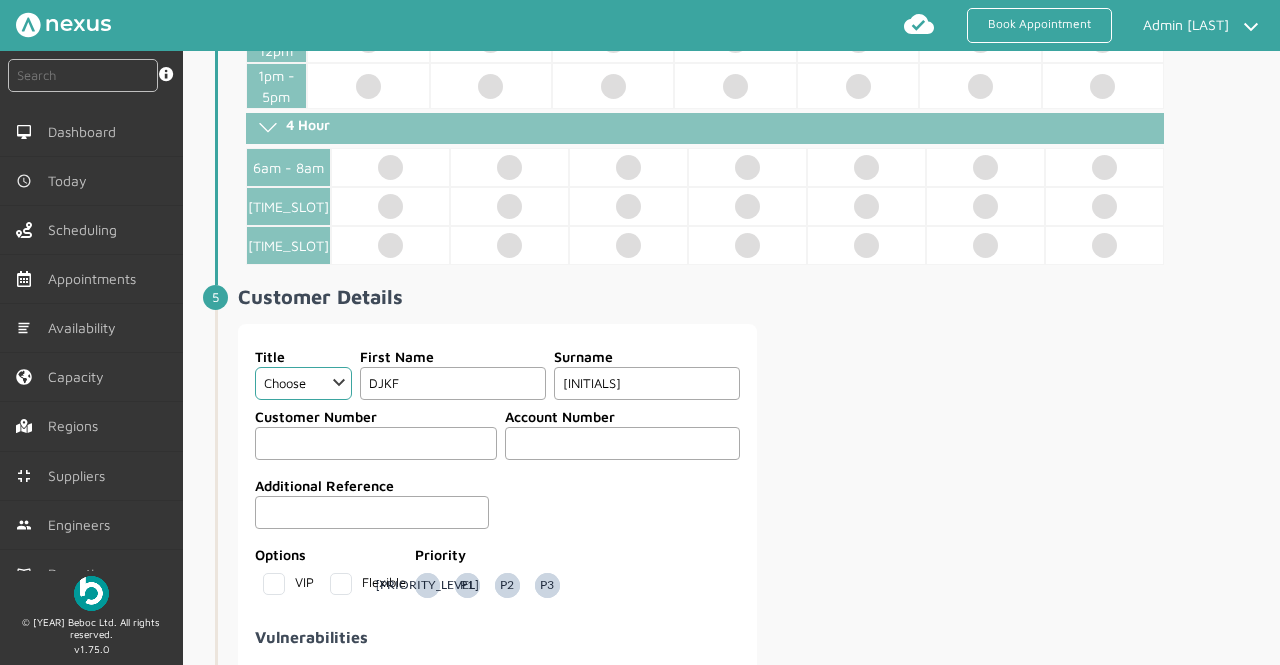 type on "[INITIALS]" 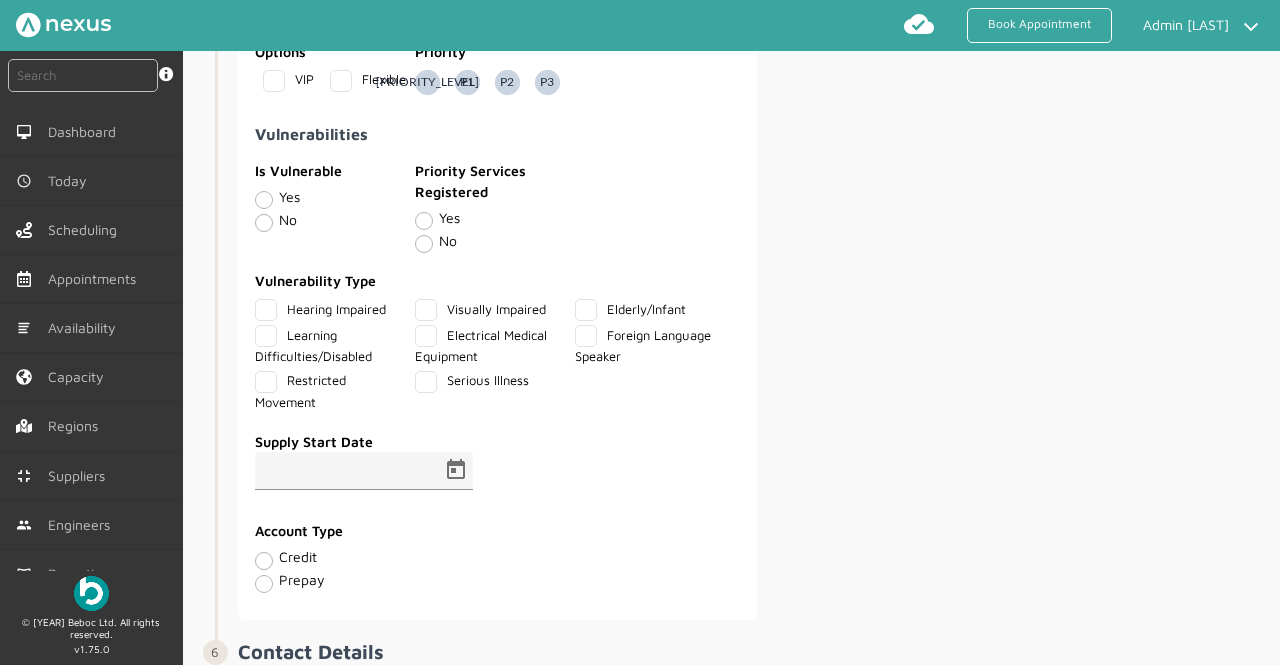 scroll, scrollTop: 1426, scrollLeft: 0, axis: vertical 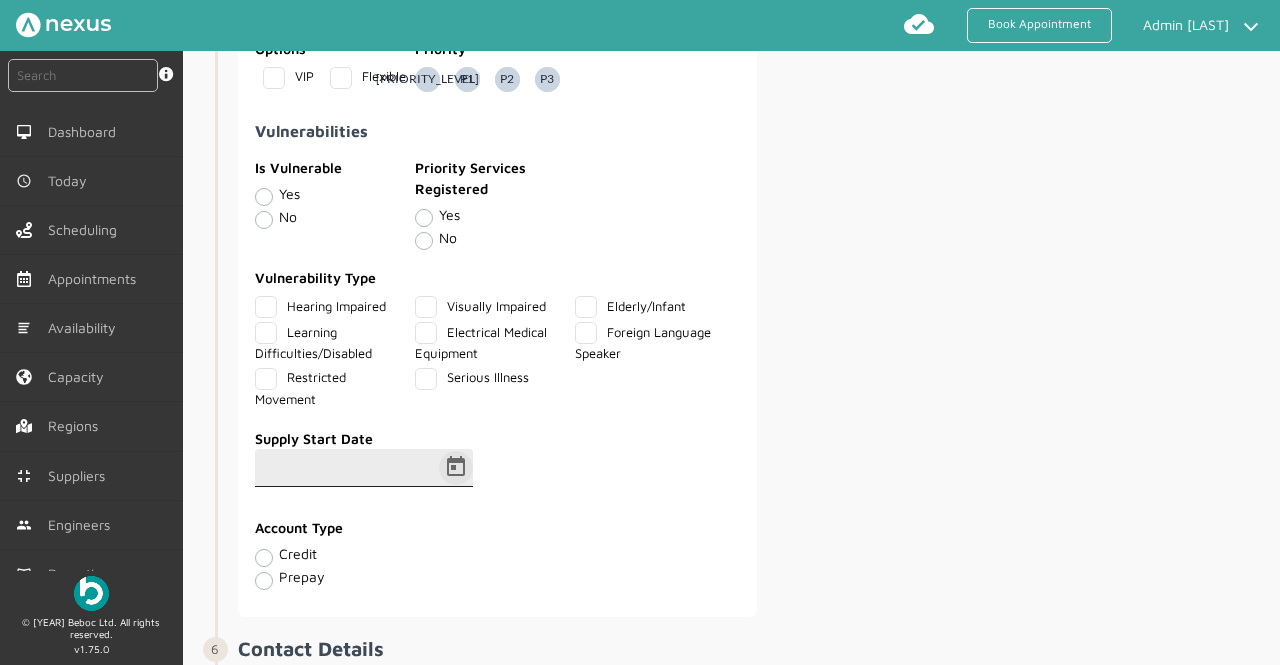 type on "[NUMBER]" 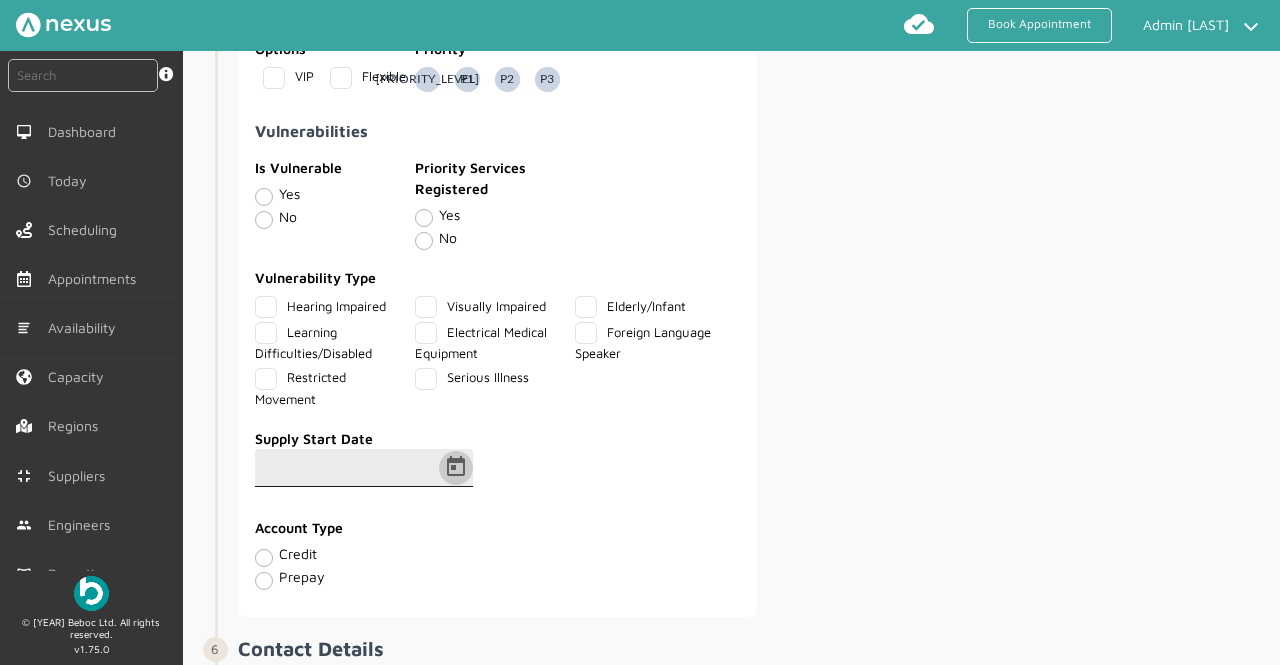 click at bounding box center (456, 468) 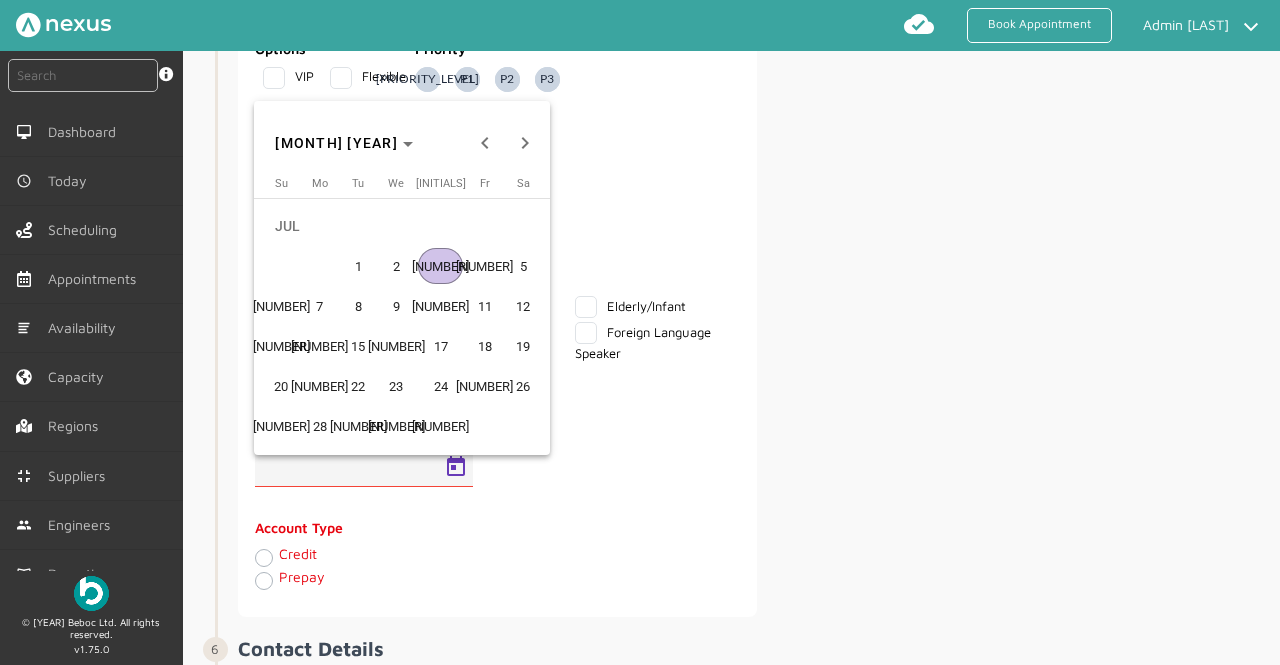 click on "[NUMBER]" at bounding box center (440, 266) 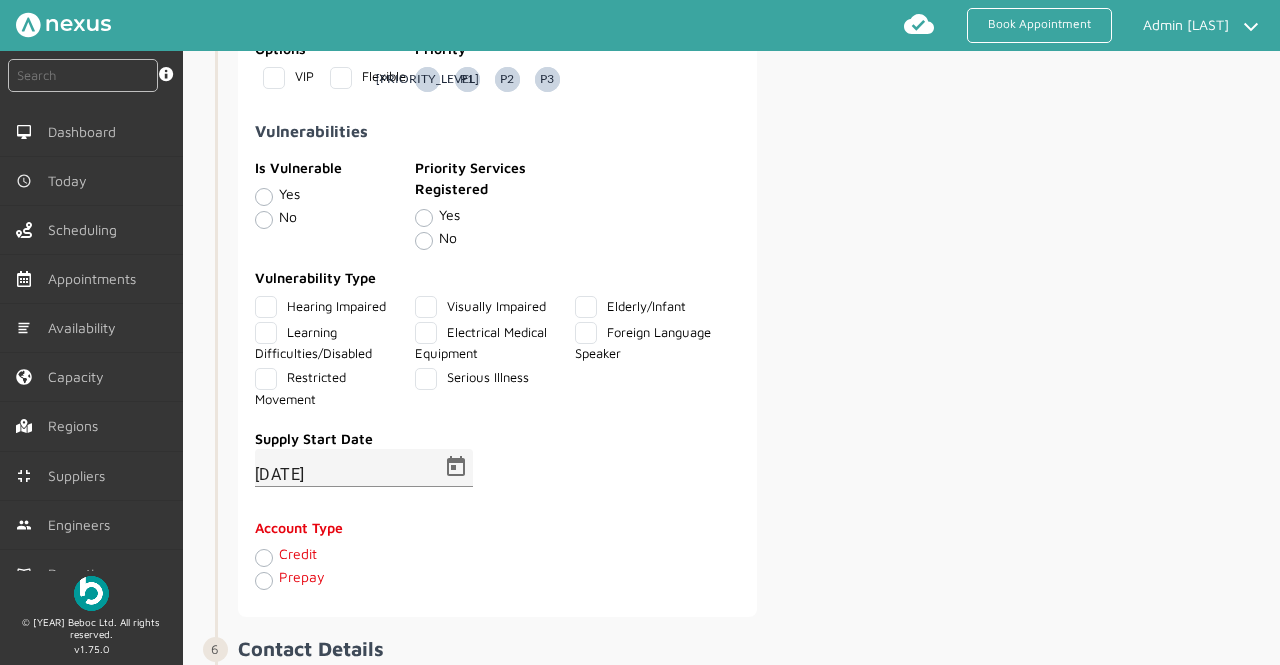 click on "Credit" at bounding box center (298, 553) 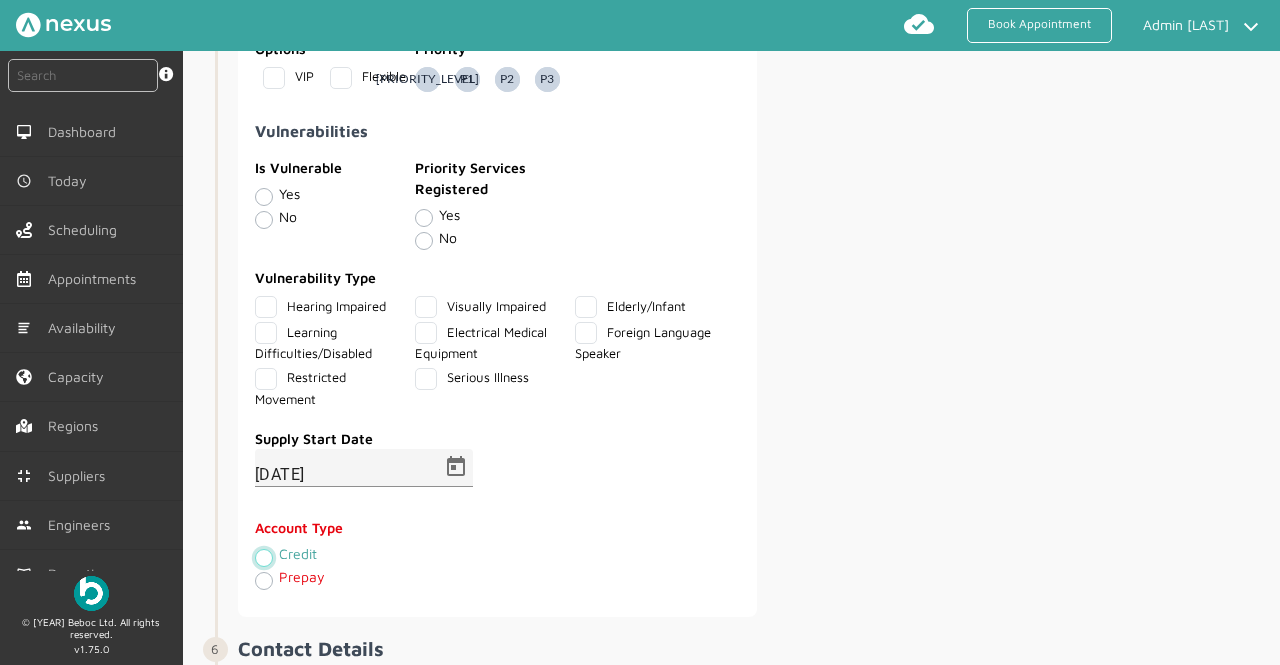 click on "Credit" at bounding box center (263, 556) 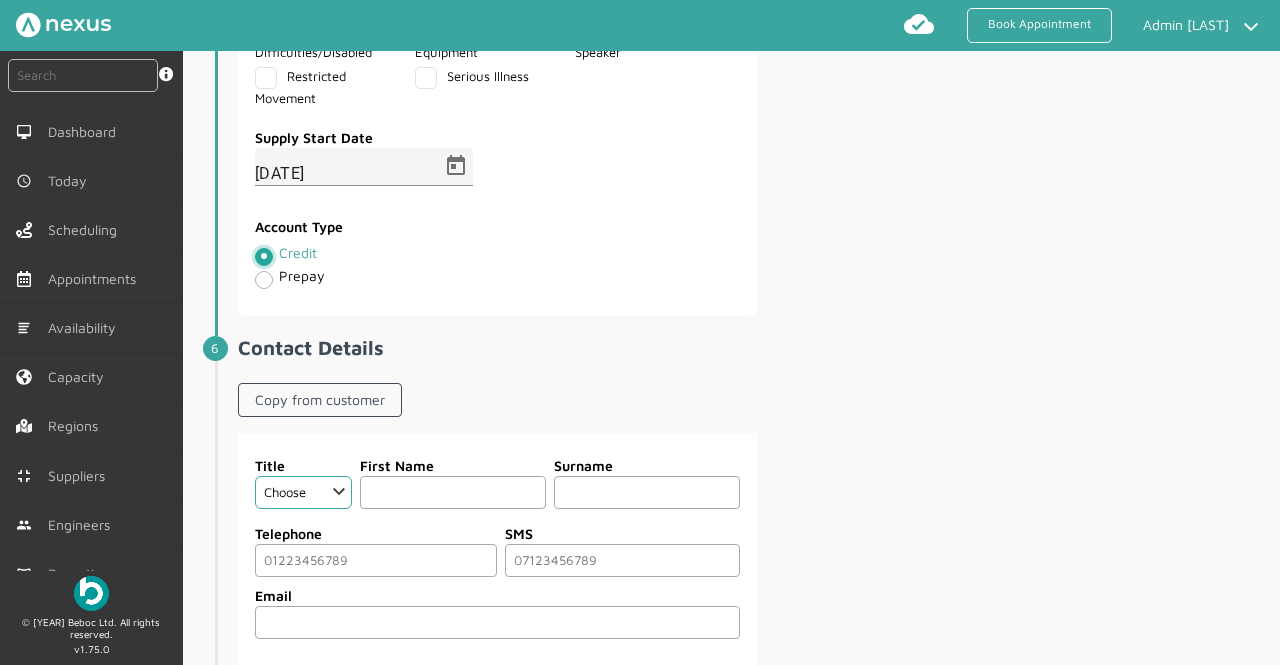 scroll, scrollTop: 1728, scrollLeft: 0, axis: vertical 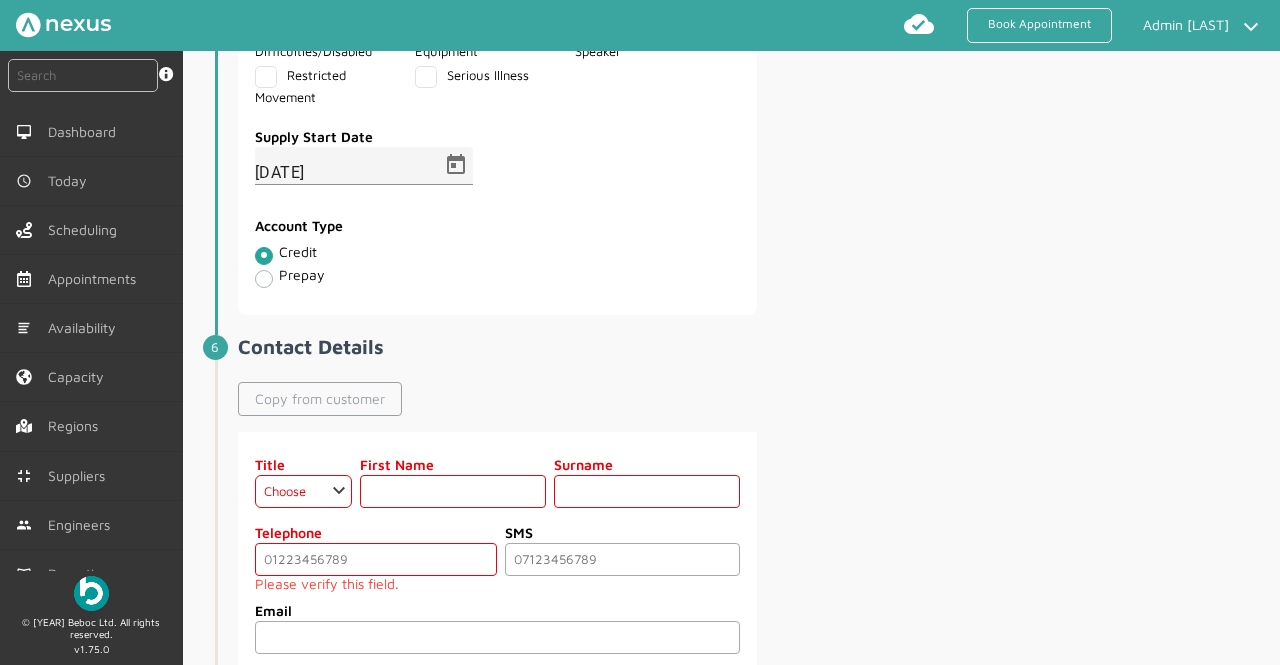 click on "Copy from customer" at bounding box center [320, 399] 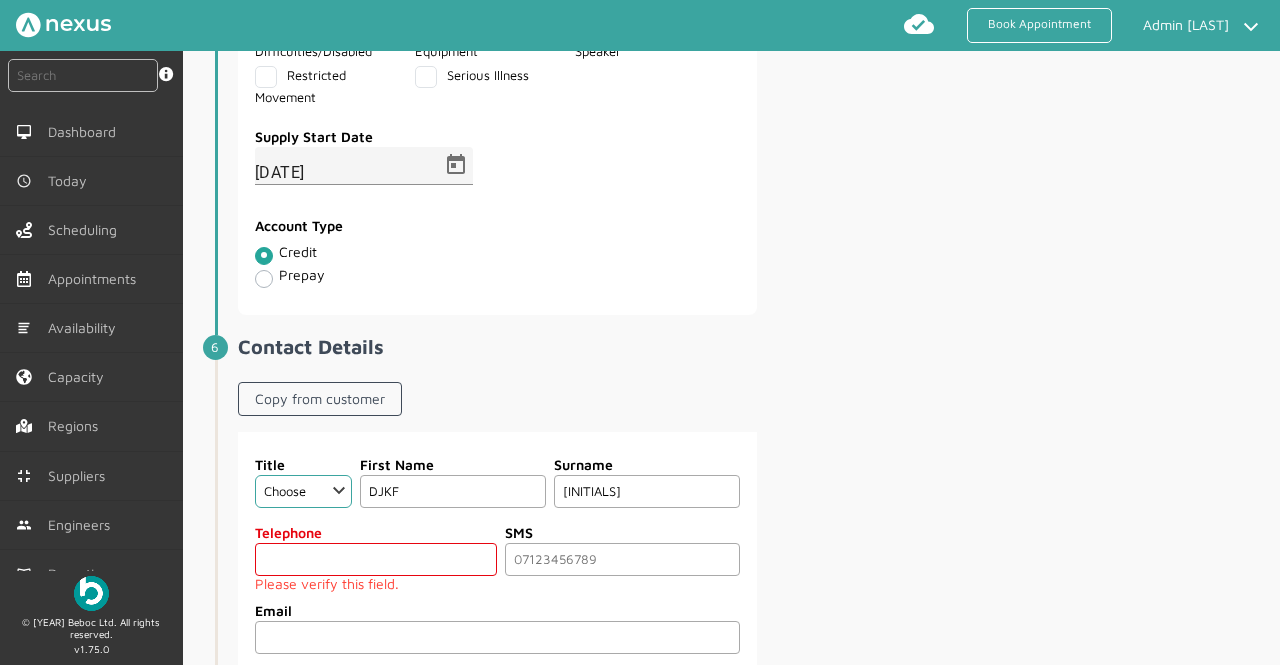 click at bounding box center [376, 559] 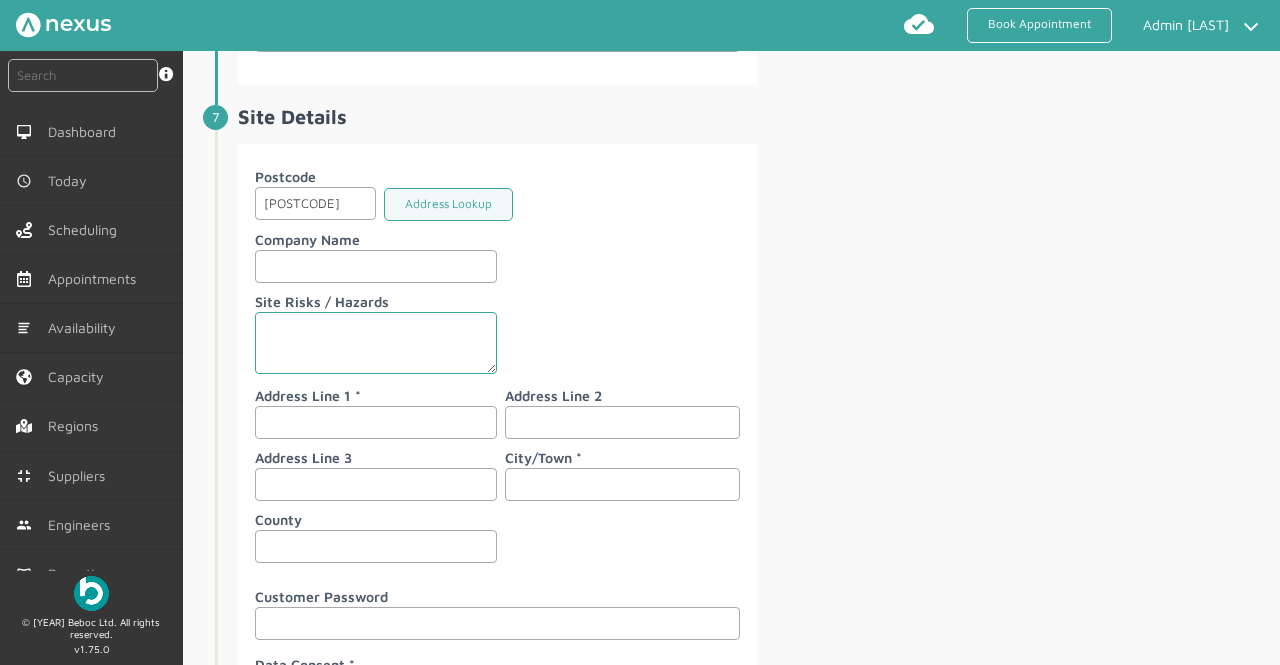 scroll, scrollTop: 2315, scrollLeft: 0, axis: vertical 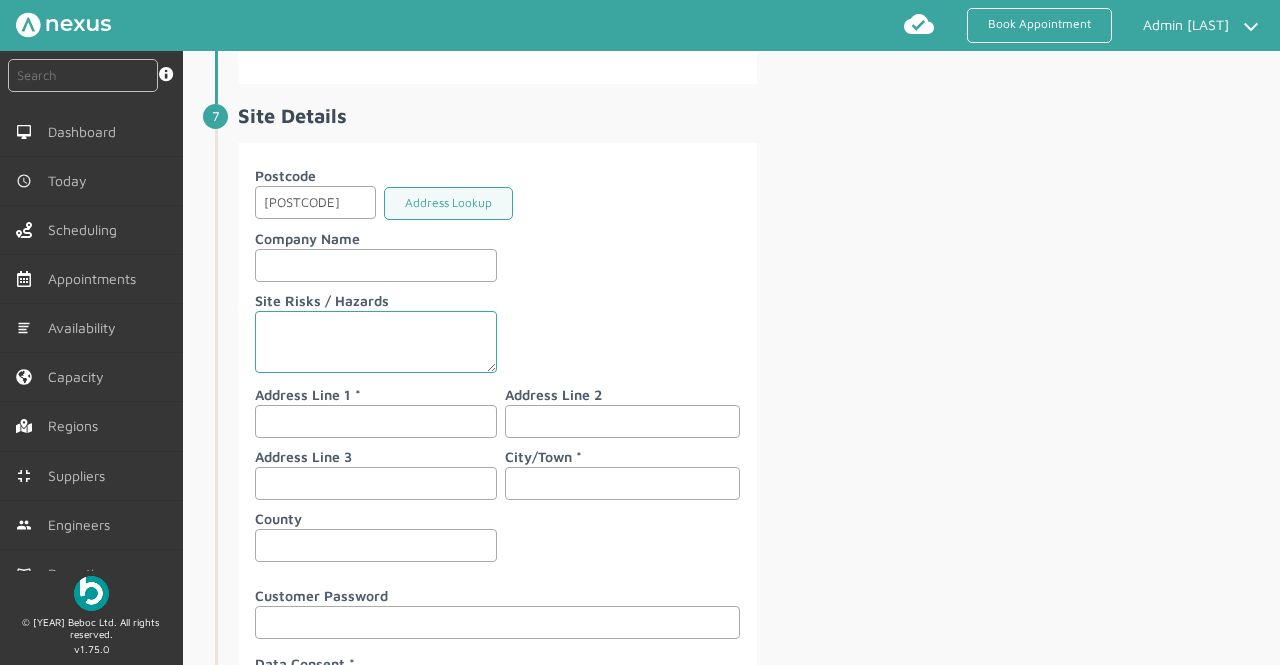 type on "[PHONE_NUMBER]" 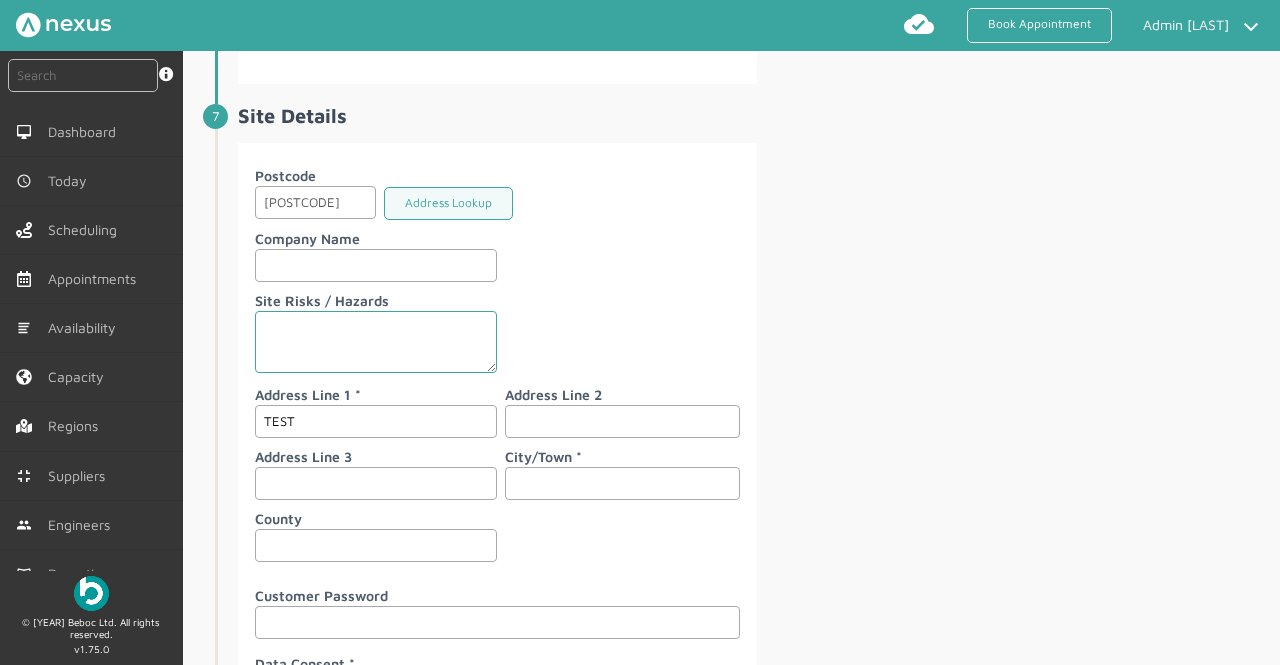type on "TEST" 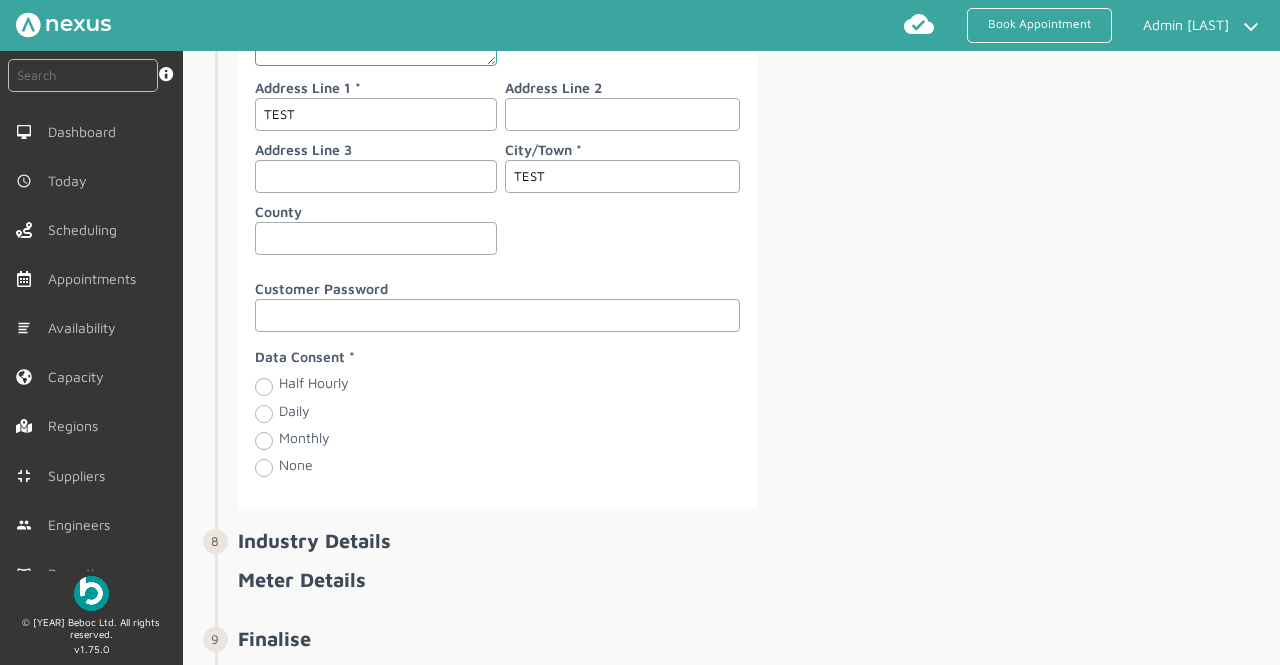 scroll, scrollTop: 2627, scrollLeft: 0, axis: vertical 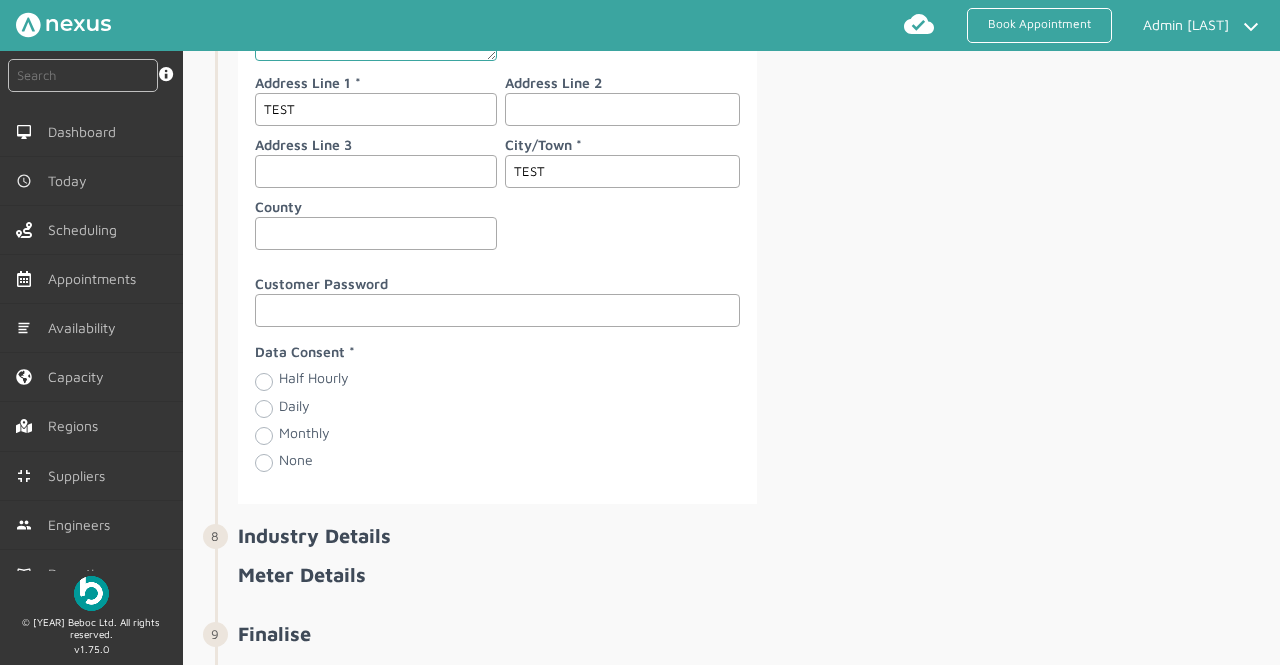 type on "TEST" 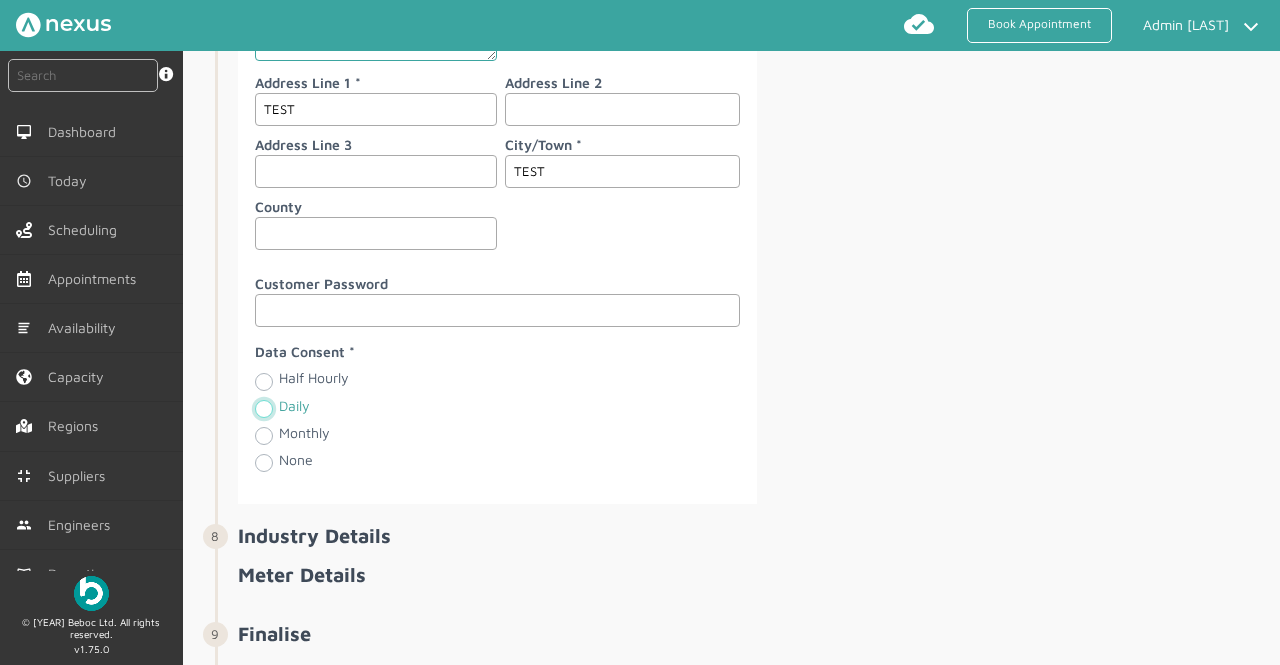 click on "Daily" at bounding box center [263, 408] 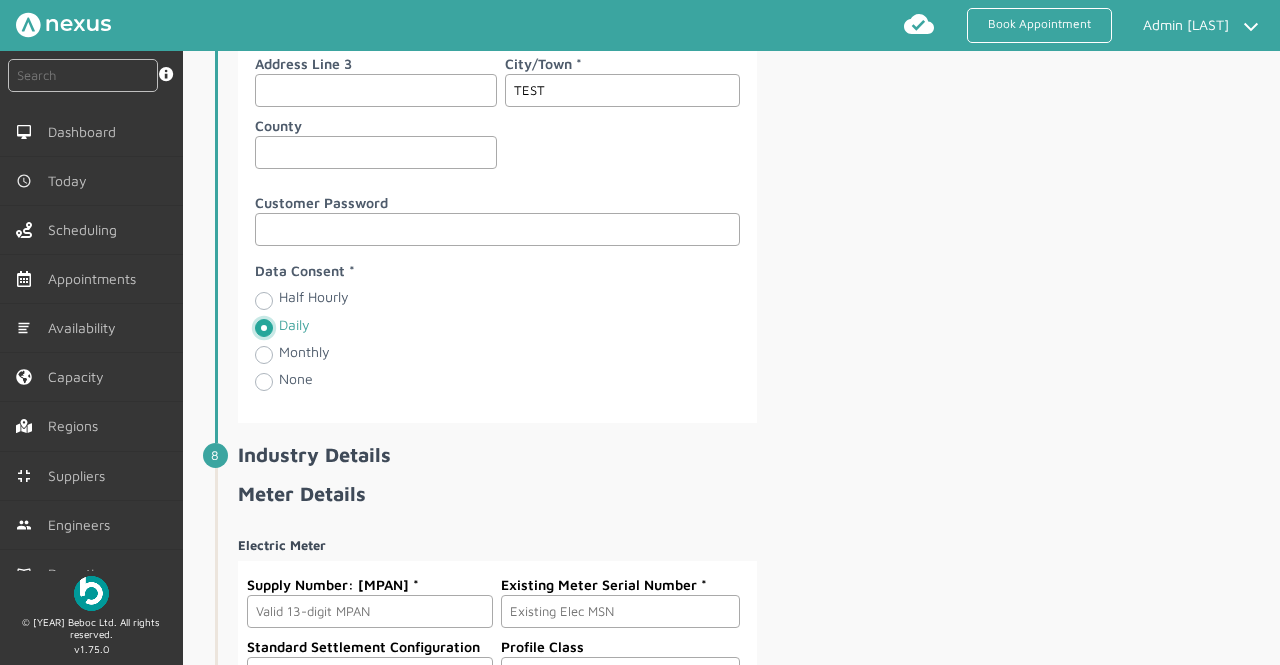 scroll, scrollTop: 2709, scrollLeft: 0, axis: vertical 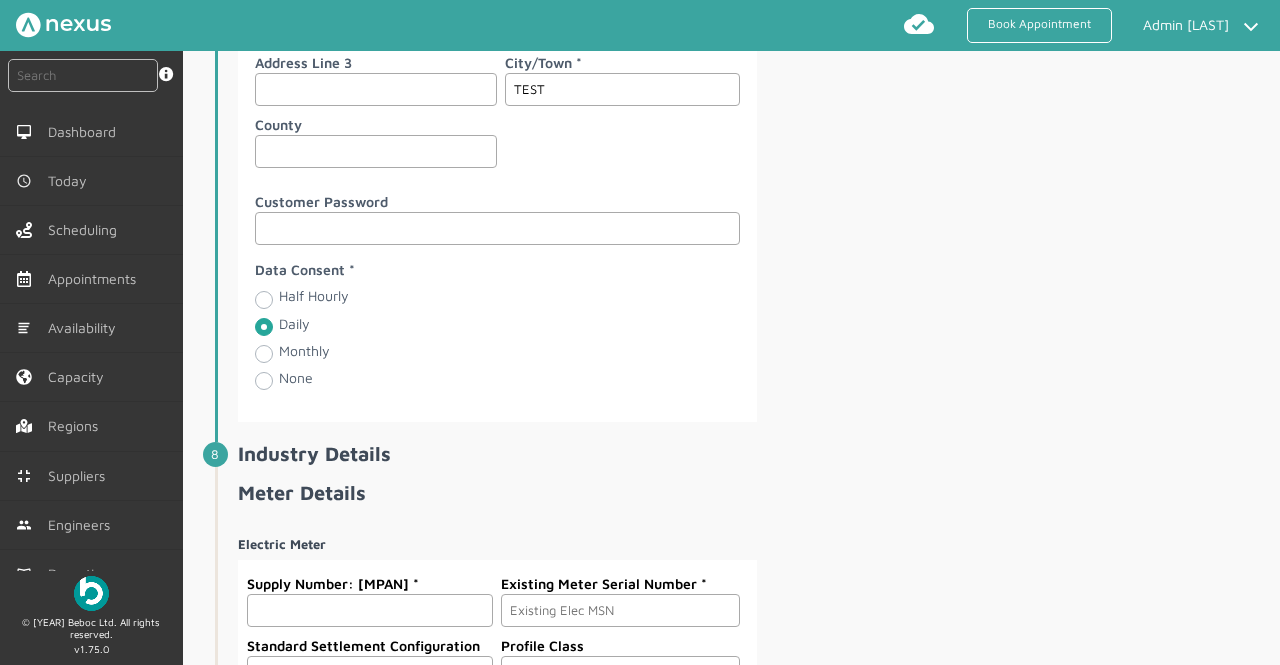 click at bounding box center (370, 610) 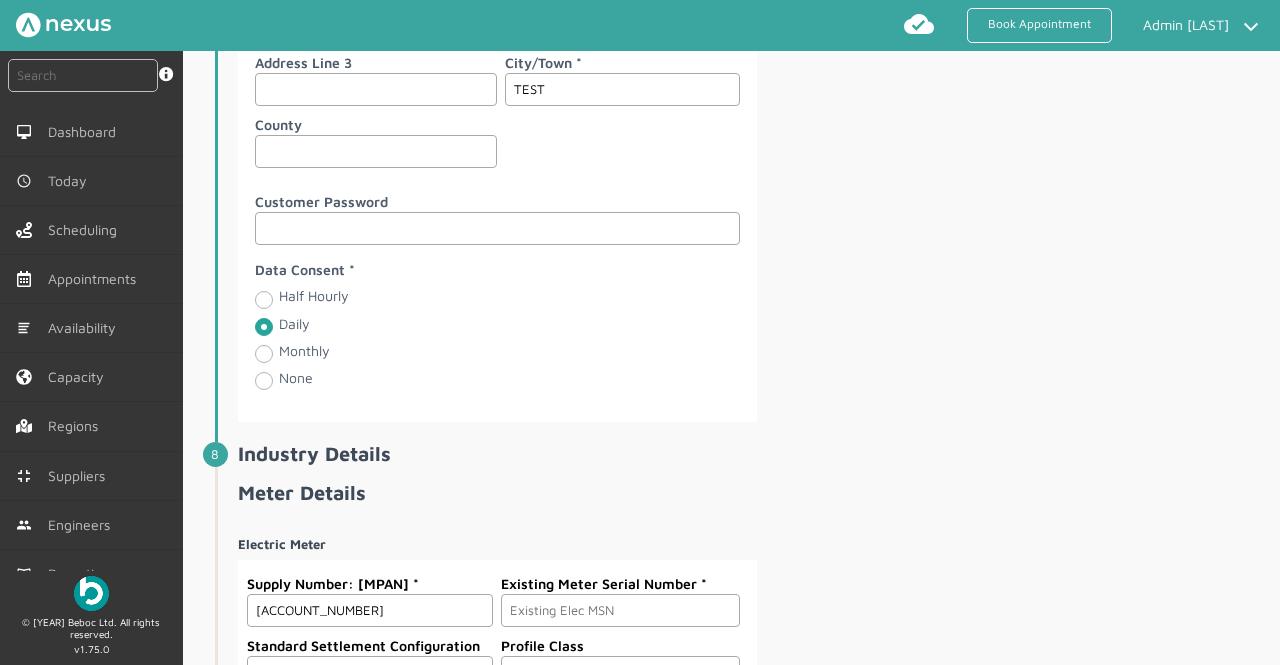 type on "[ACCOUNT_NUMBER]" 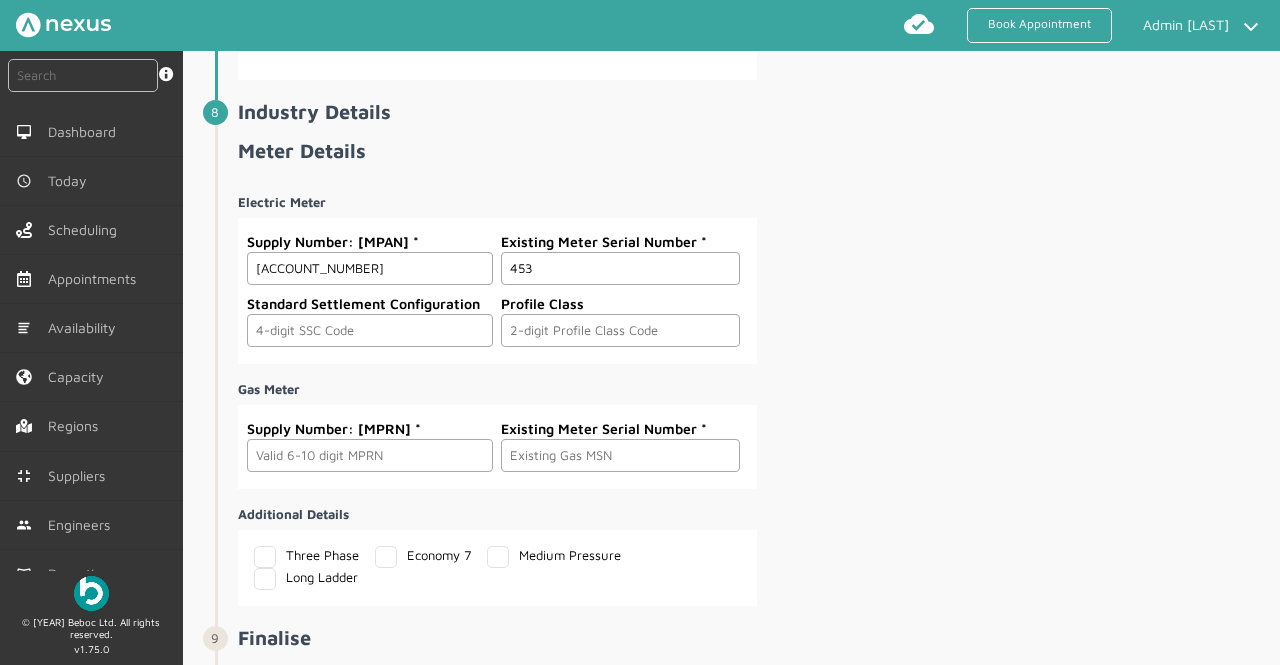 scroll, scrollTop: 3134, scrollLeft: 0, axis: vertical 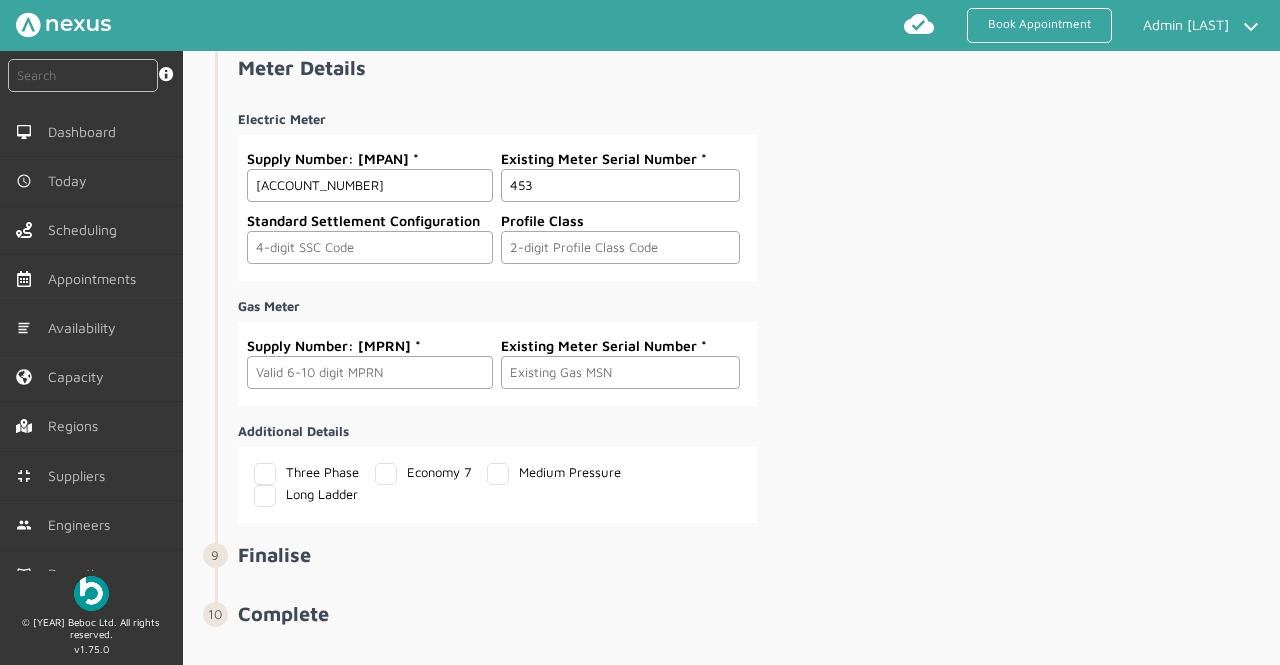 type on "453" 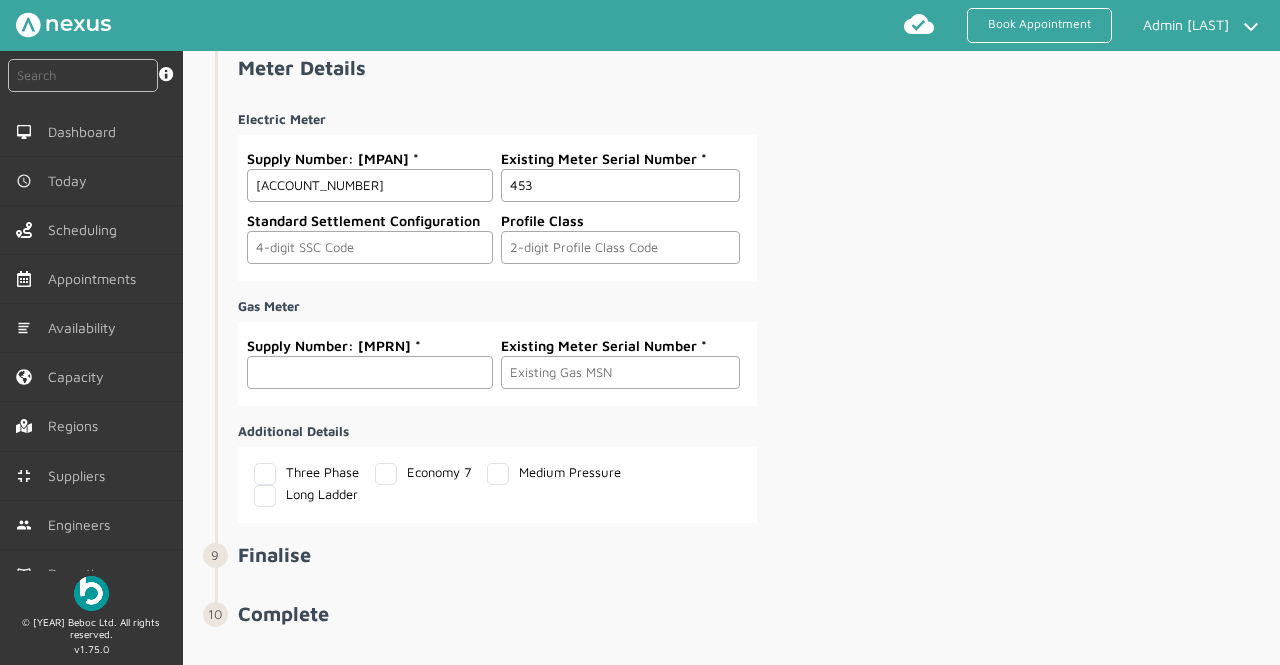 click at bounding box center (370, 372) 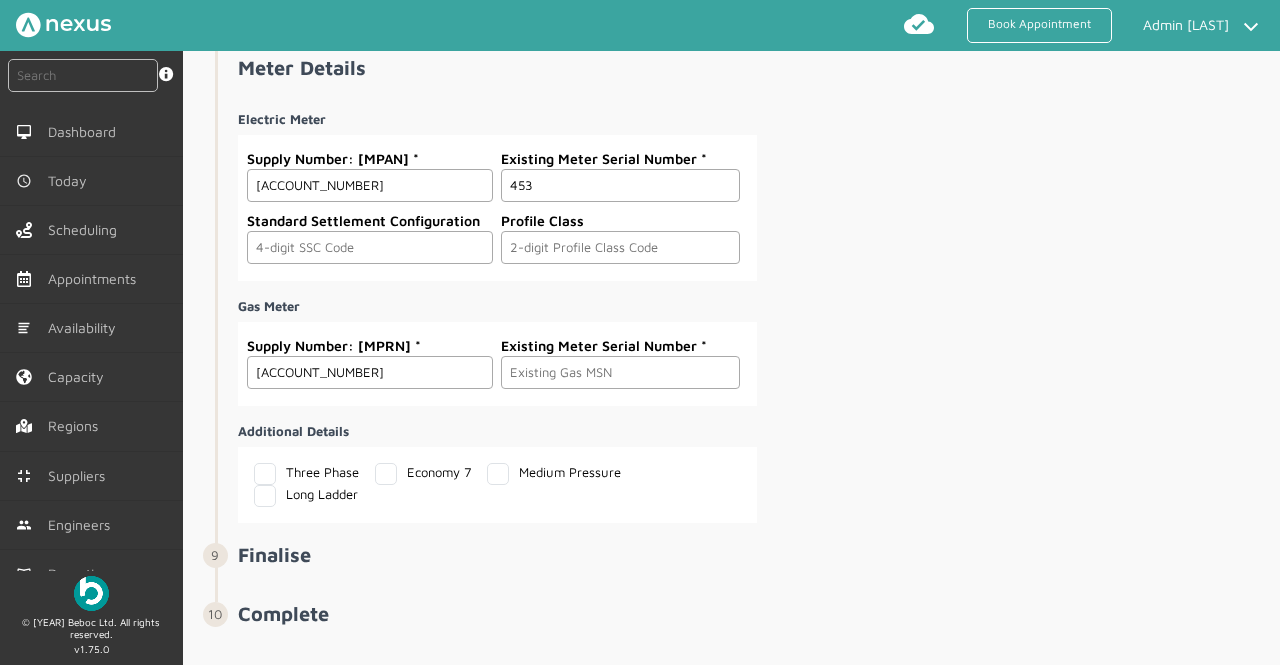 type on "[ACCOUNT_NUMBER]" 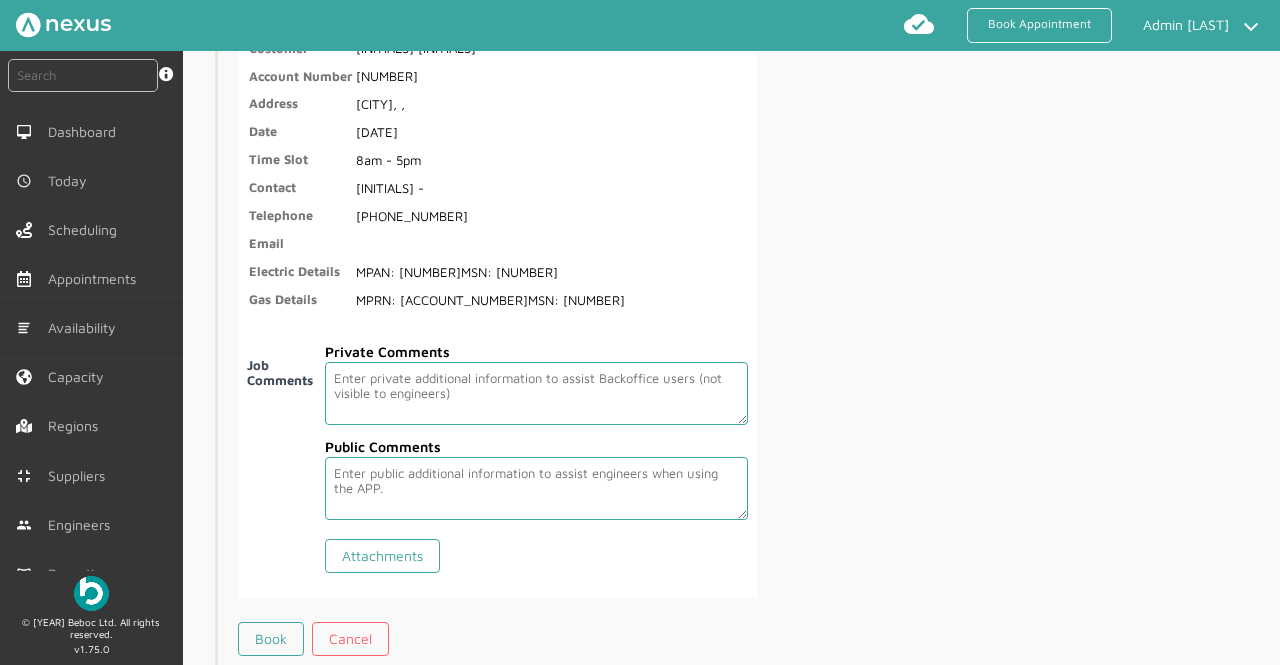 scroll, scrollTop: 3826, scrollLeft: 0, axis: vertical 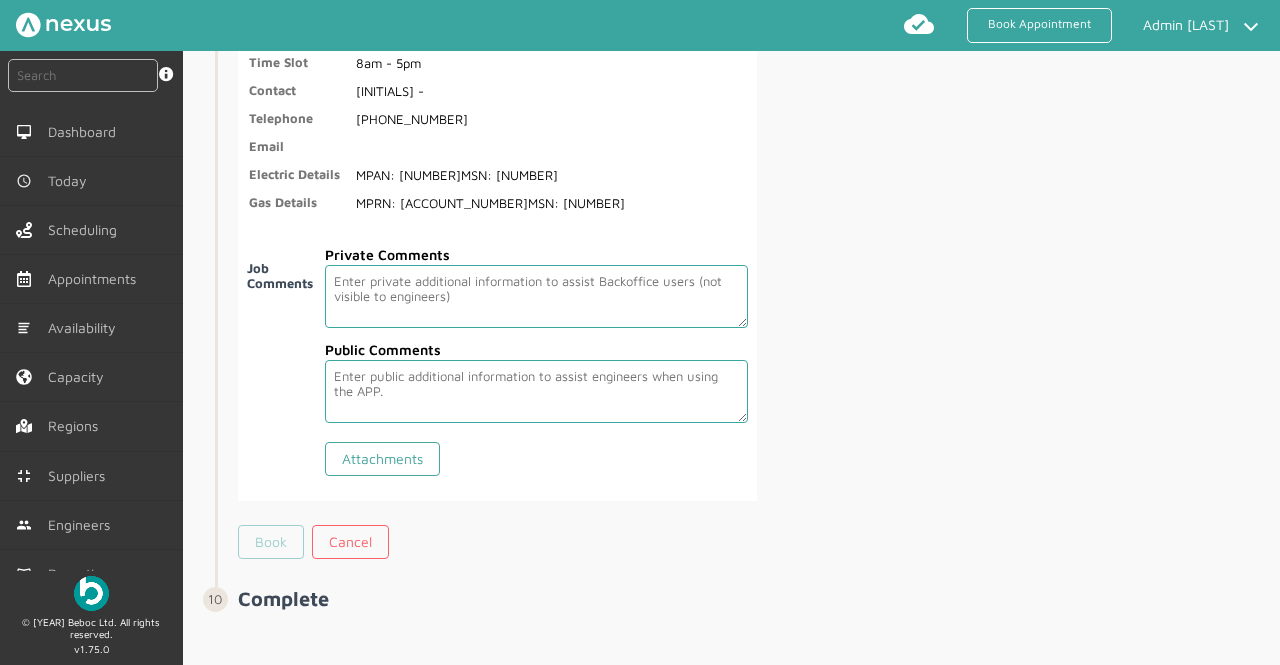 type on "[NUMBER]" 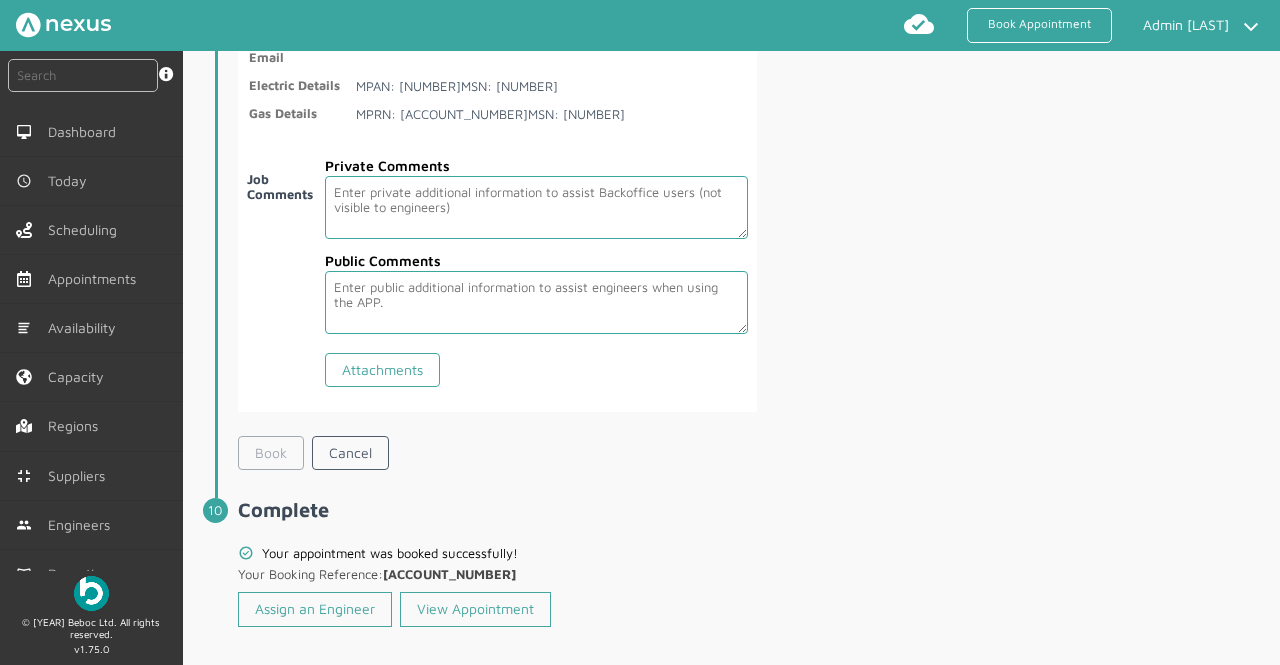 scroll, scrollTop: 3922, scrollLeft: 0, axis: vertical 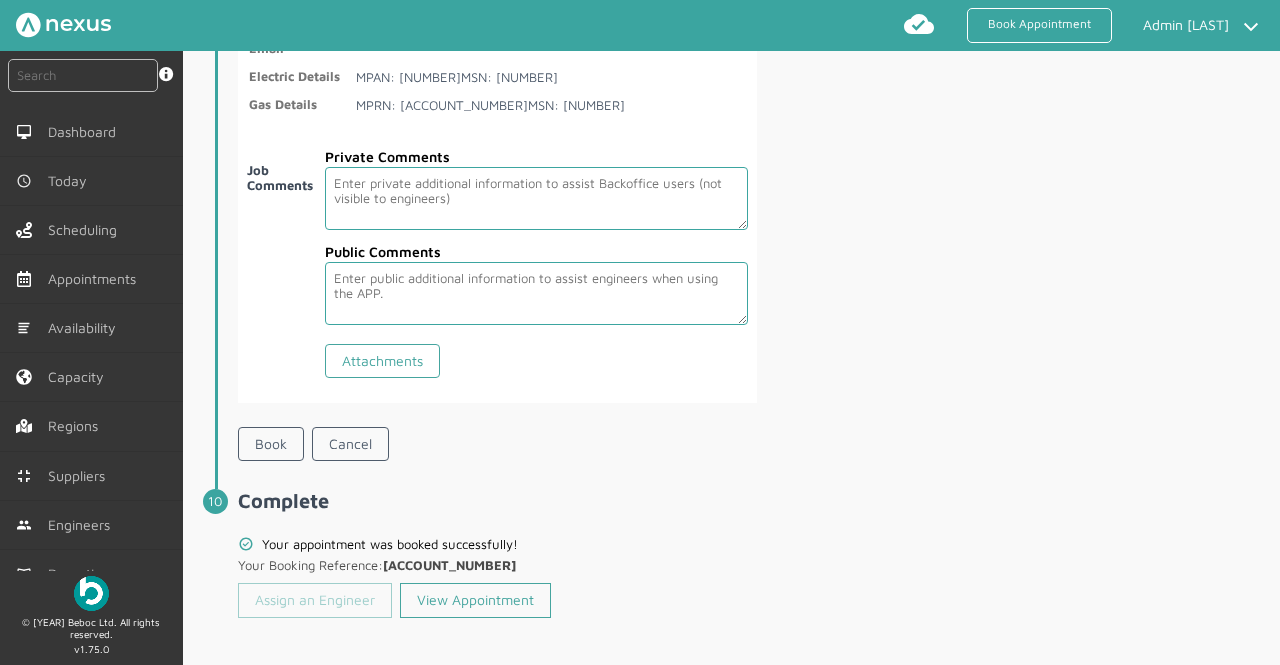 click on "Assign an Engineer" at bounding box center (315, 600) 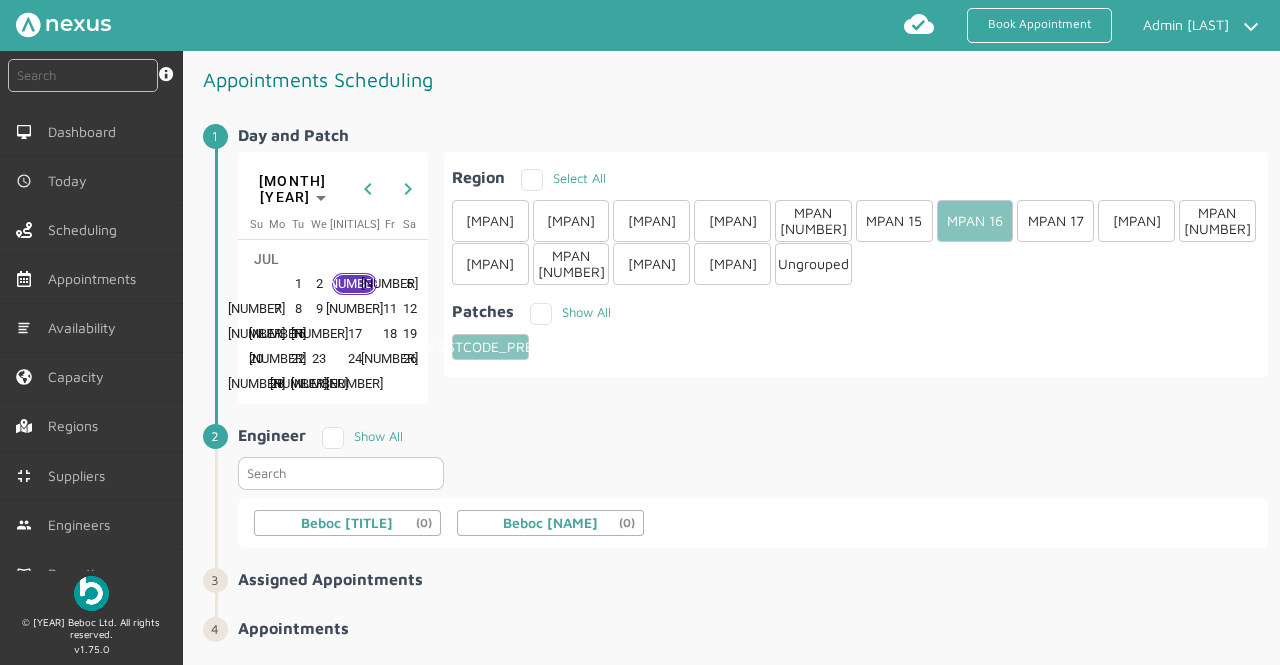 scroll, scrollTop: 37, scrollLeft: 0, axis: vertical 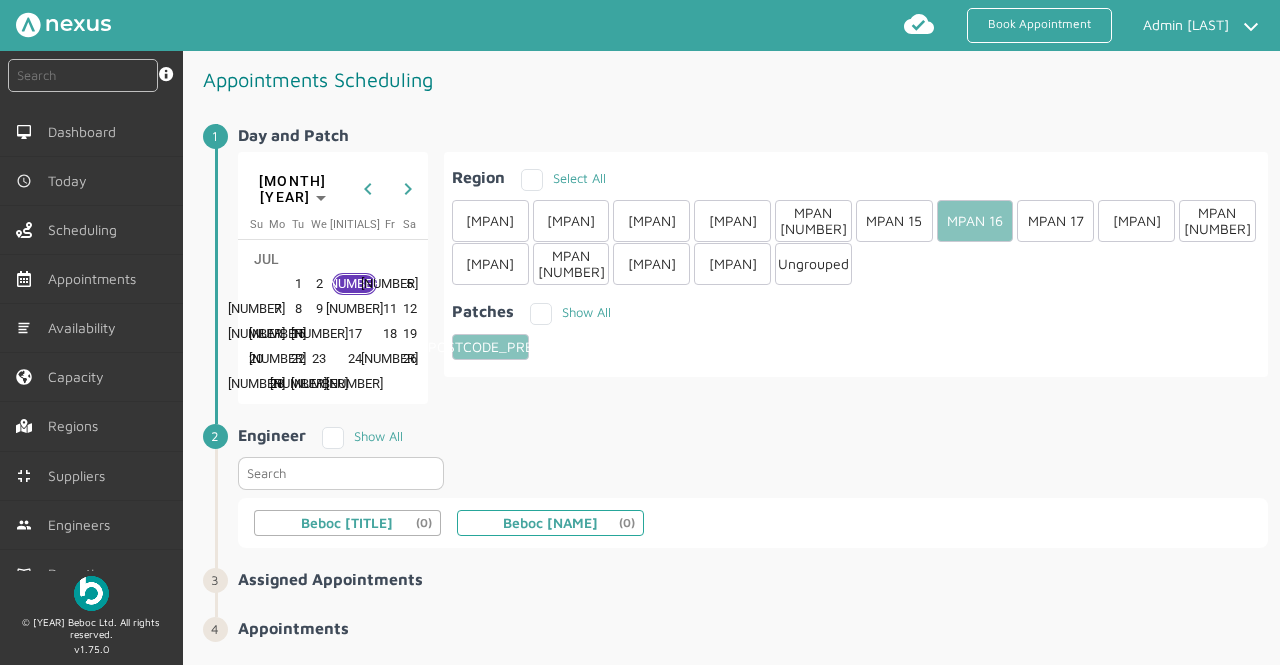 click on "[FIRST] [LAST] ([PHONE])" at bounding box center (347, 523) 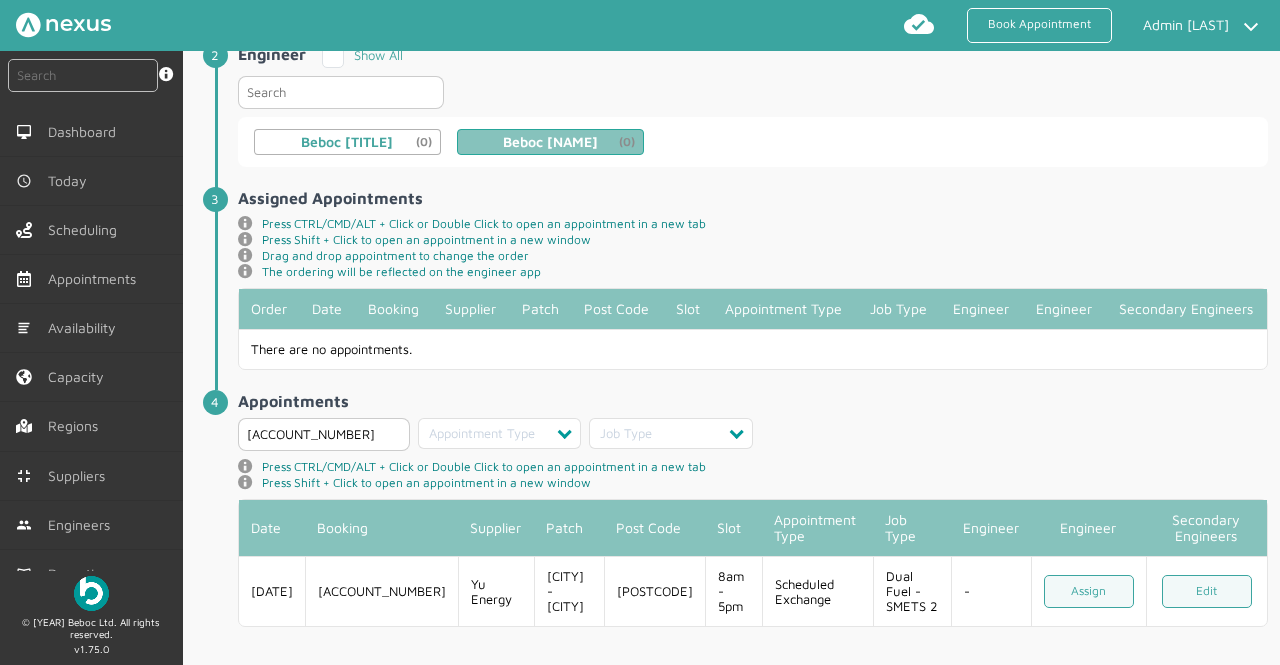 scroll, scrollTop: 393, scrollLeft: 0, axis: vertical 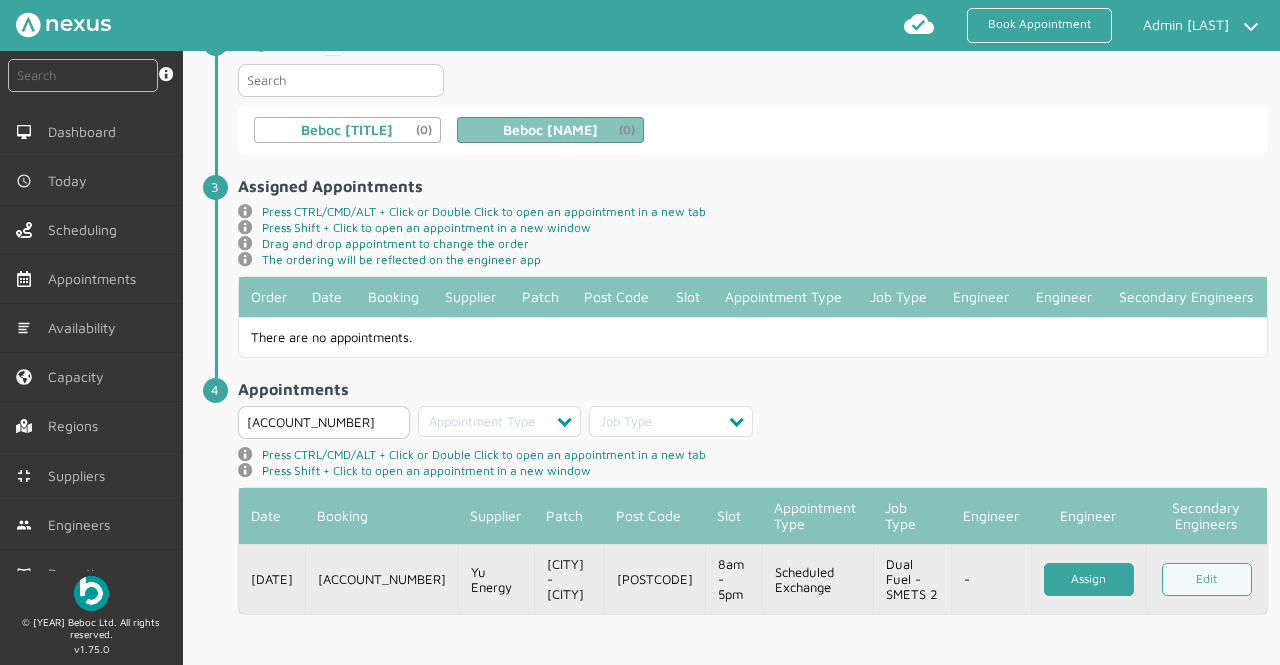 click on "Assign" at bounding box center [1089, 579] 